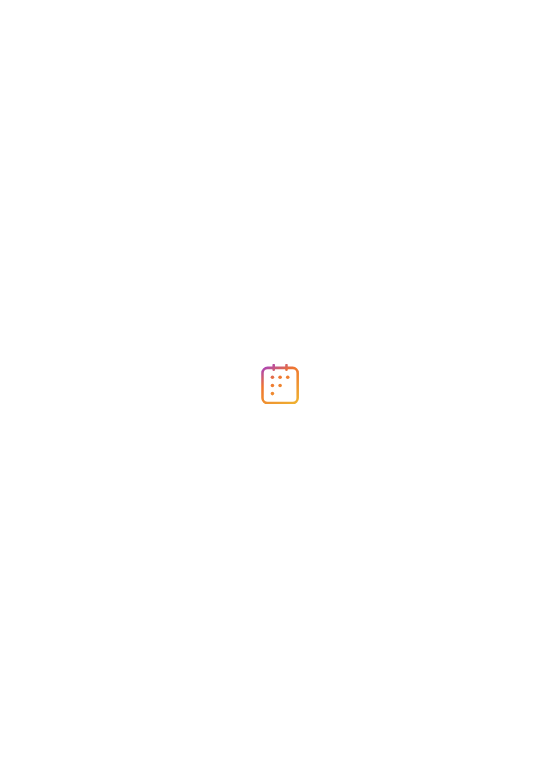 scroll, scrollTop: 0, scrollLeft: 0, axis: both 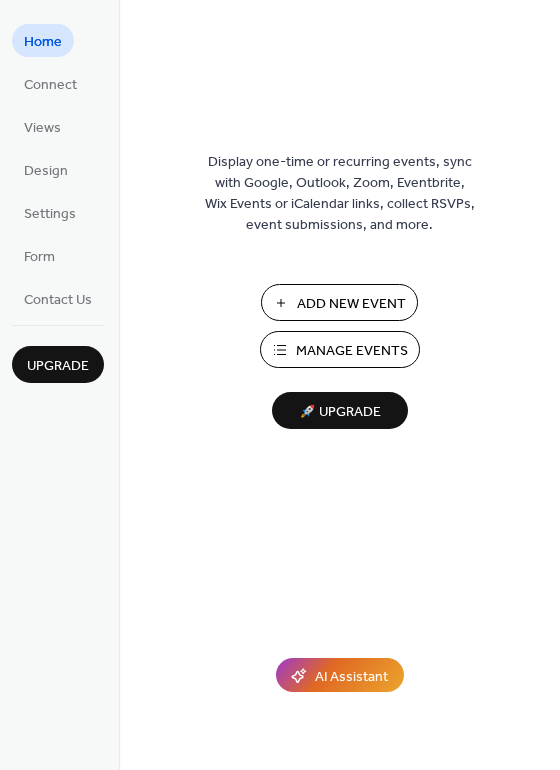 click on "Add New Event" at bounding box center (351, 304) 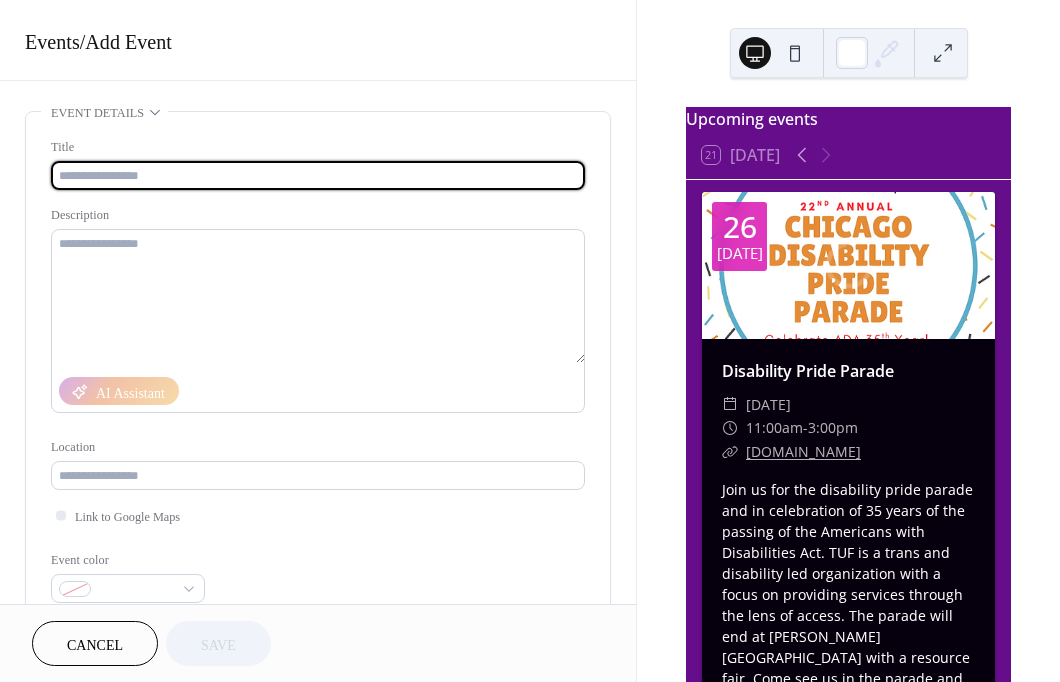 scroll, scrollTop: 0, scrollLeft: 0, axis: both 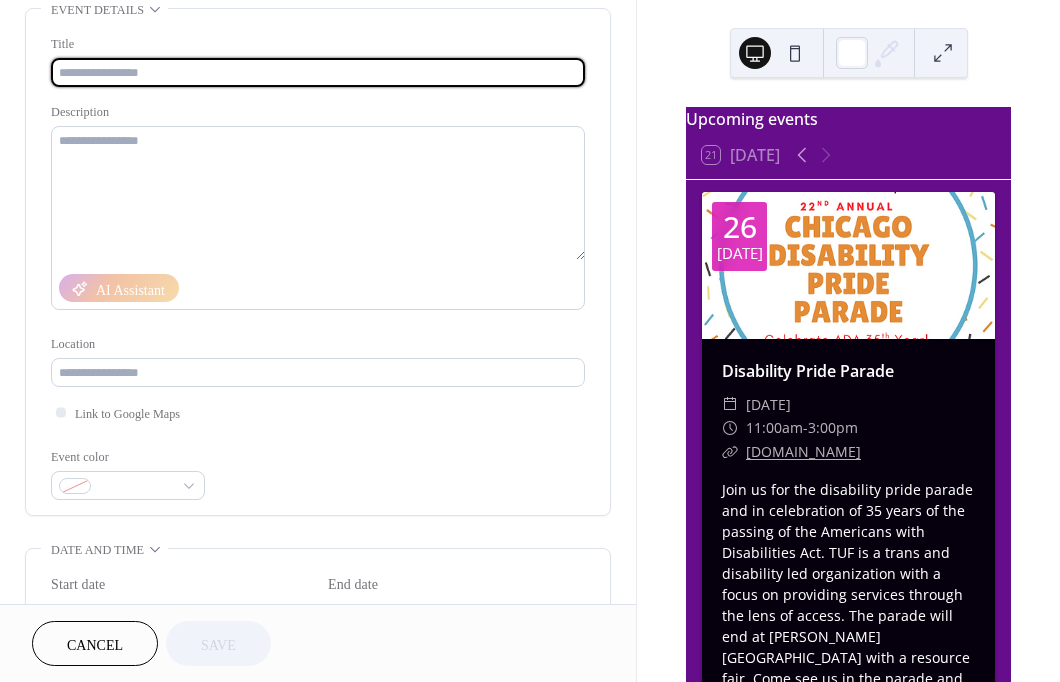 click on "Cancel" at bounding box center (95, 645) 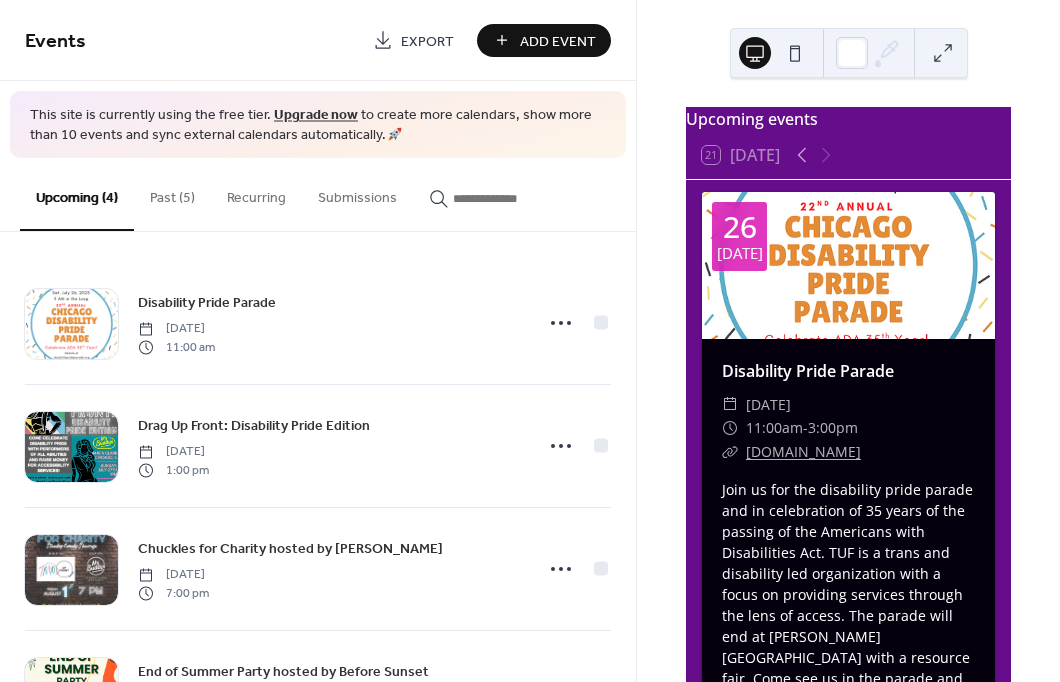 click on "Past (5)" at bounding box center [172, 193] 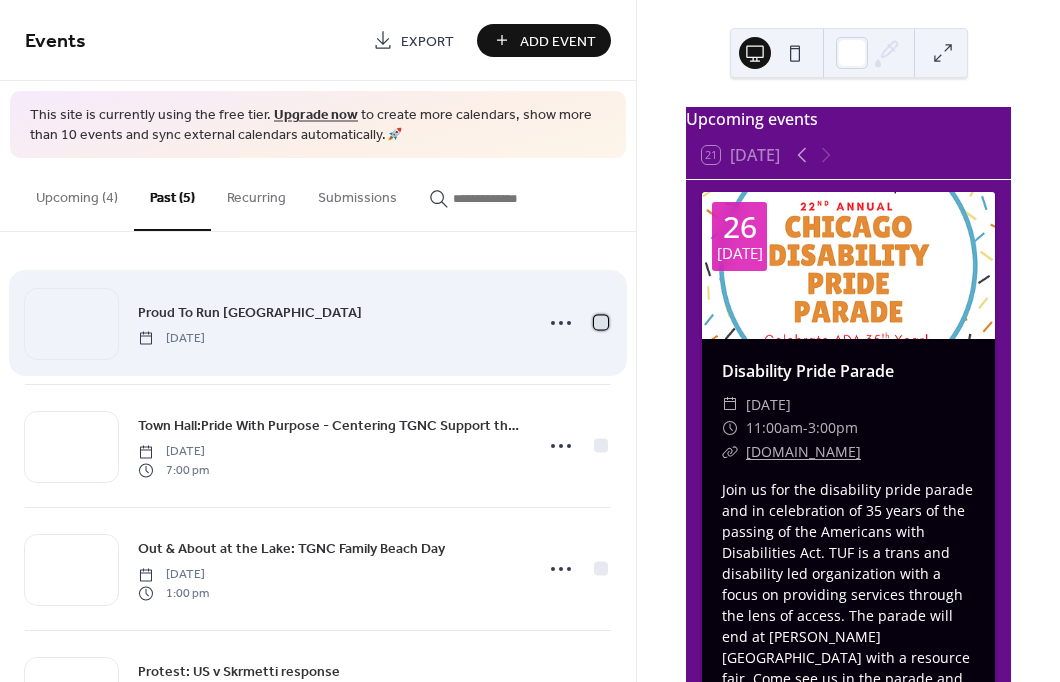 click at bounding box center (601, 323) 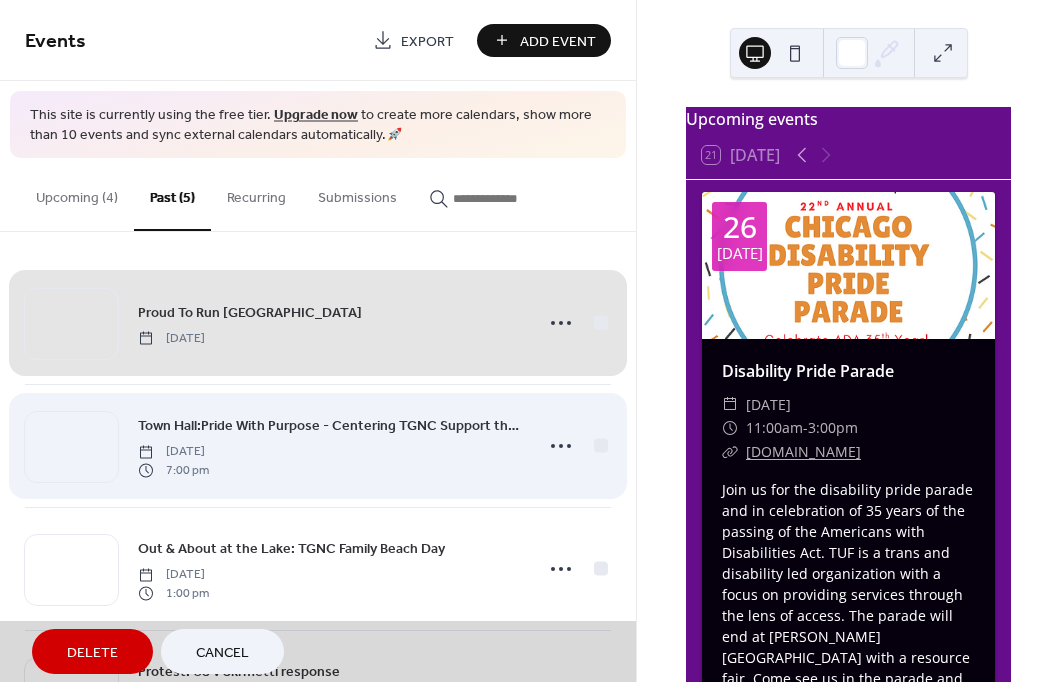click on "Town Hall:Pride With Purpose - Centering TGNC Support through Education and Combating Misinformation [DATE] 7:00 pm" at bounding box center [318, 445] 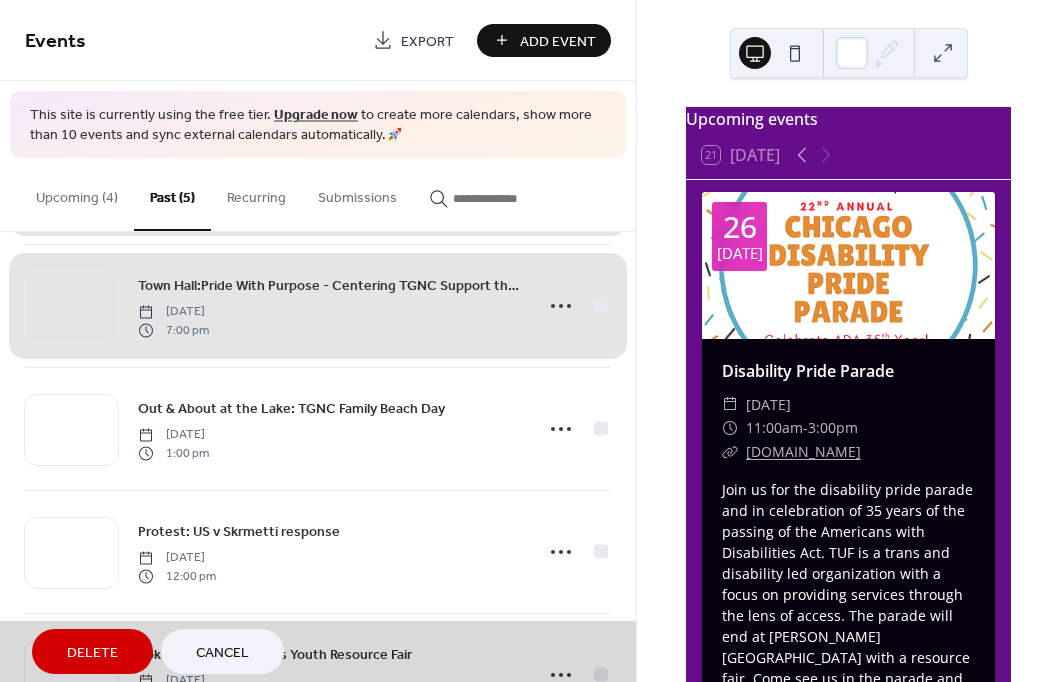 scroll, scrollTop: 142, scrollLeft: 0, axis: vertical 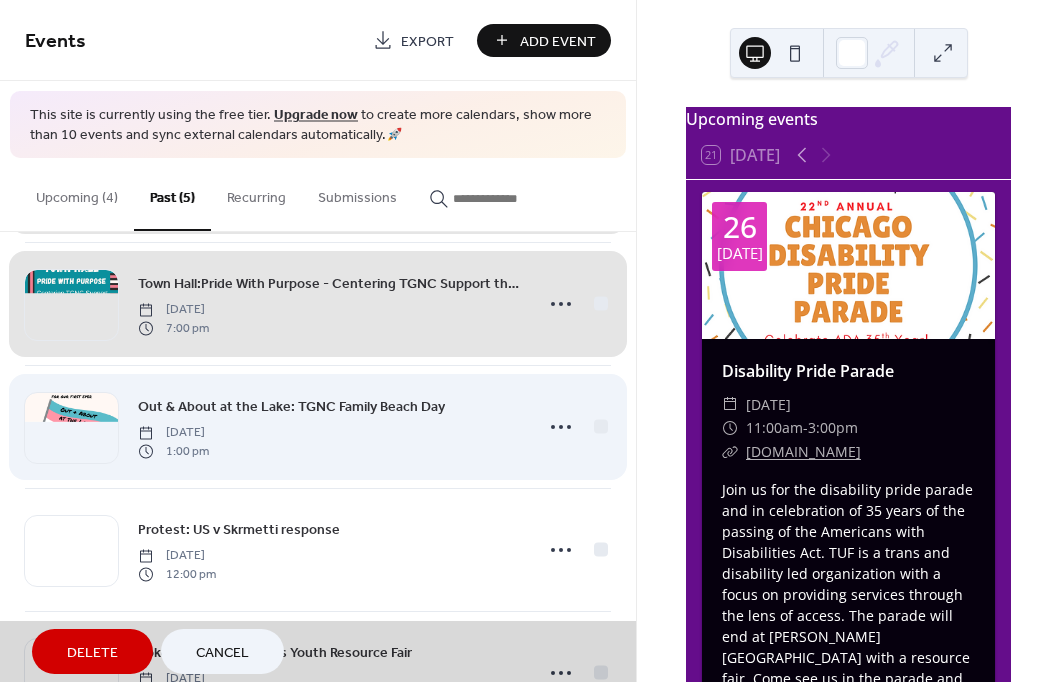 click on "Out & About at the Lake: TGNC Family Beach Day [DATE] 1:00 pm" at bounding box center [318, 426] 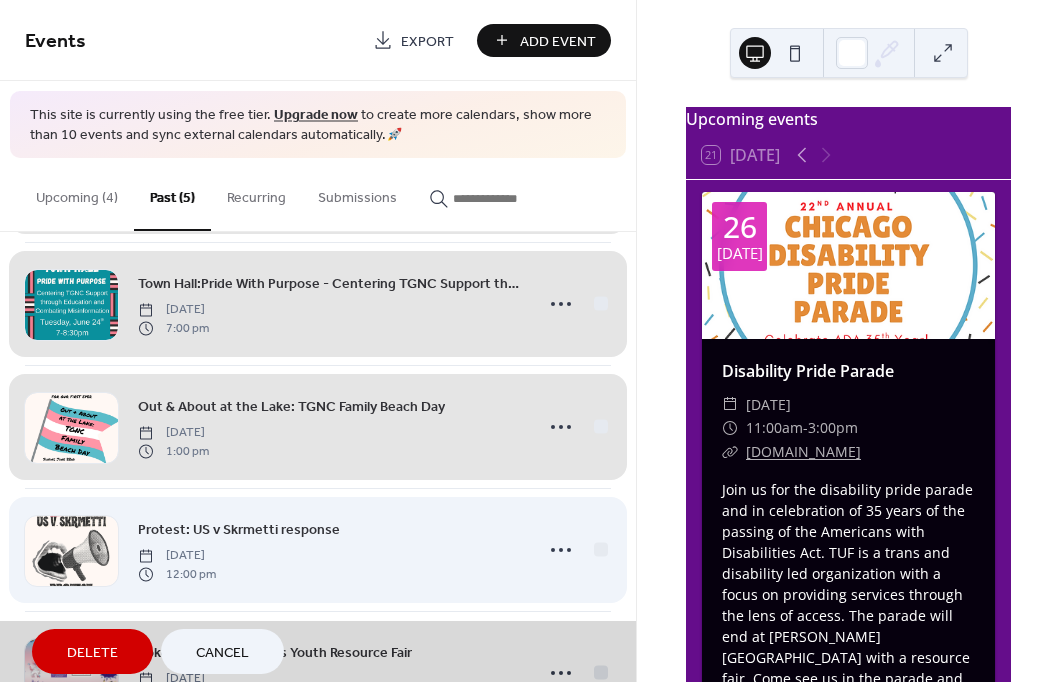 click on "Protest: US v Skrmetti response [DATE] 12:00 pm" at bounding box center (318, 549) 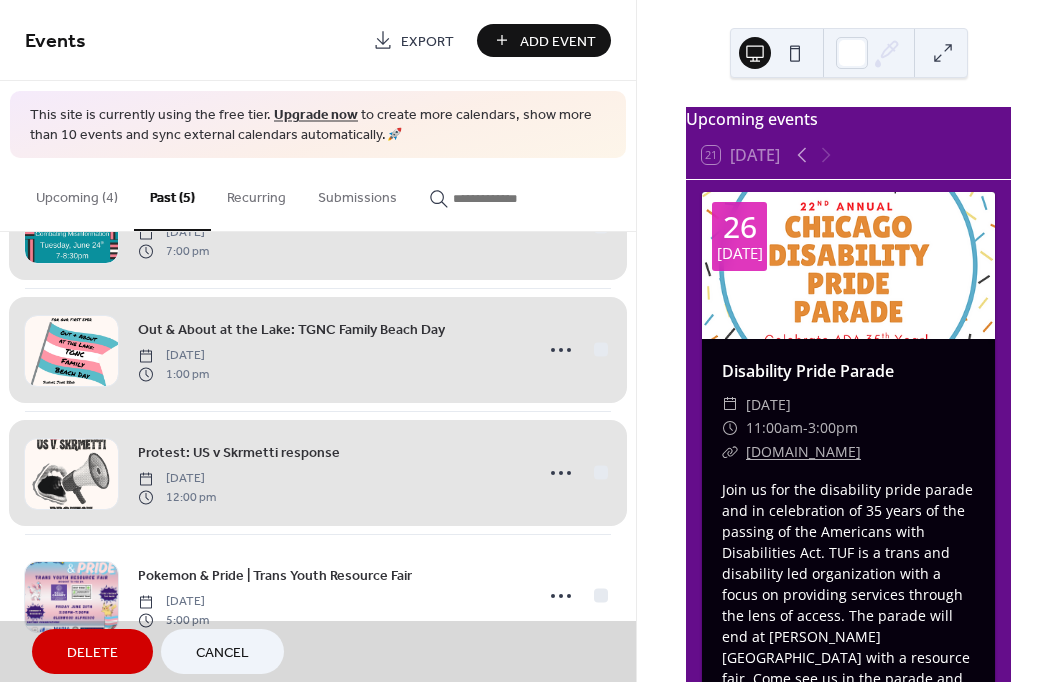 scroll, scrollTop: 222, scrollLeft: 0, axis: vertical 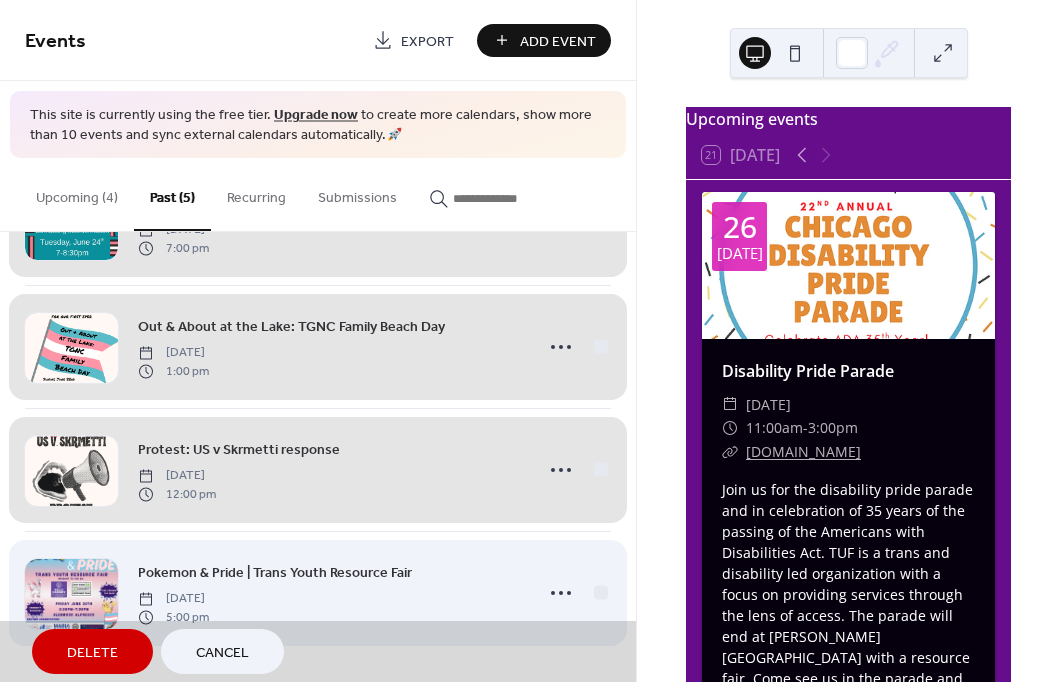click on "Pokemon & Pride | Trans Youth Resource Fair [DATE] 5:00 pm" at bounding box center (318, 592) 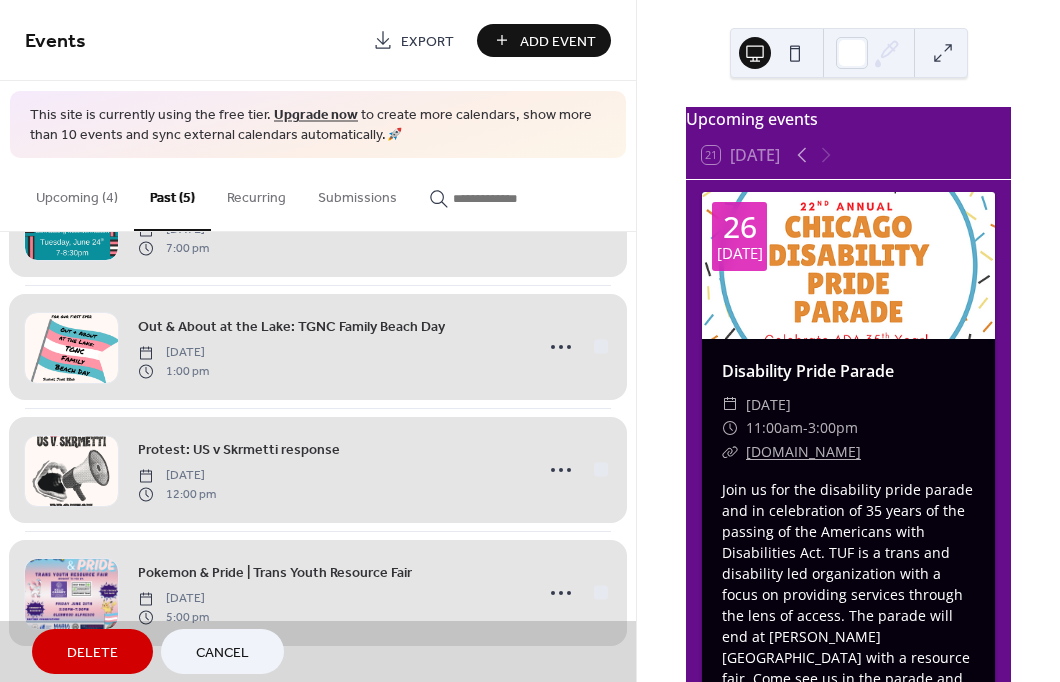 click on "Delete" at bounding box center [92, 653] 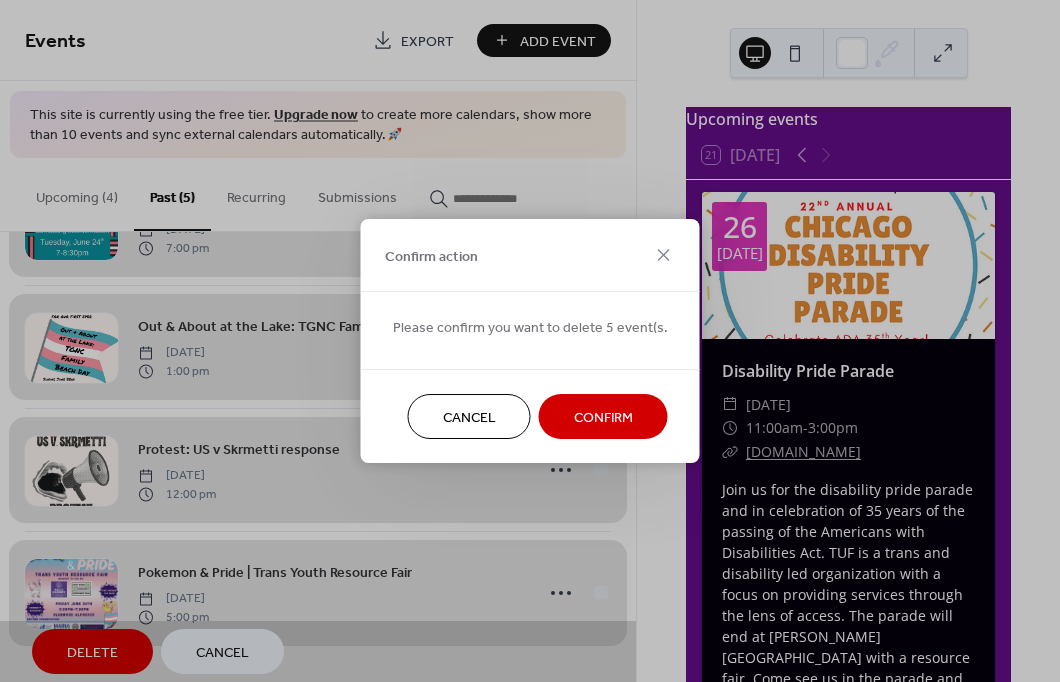 click on "Confirm" at bounding box center [603, 418] 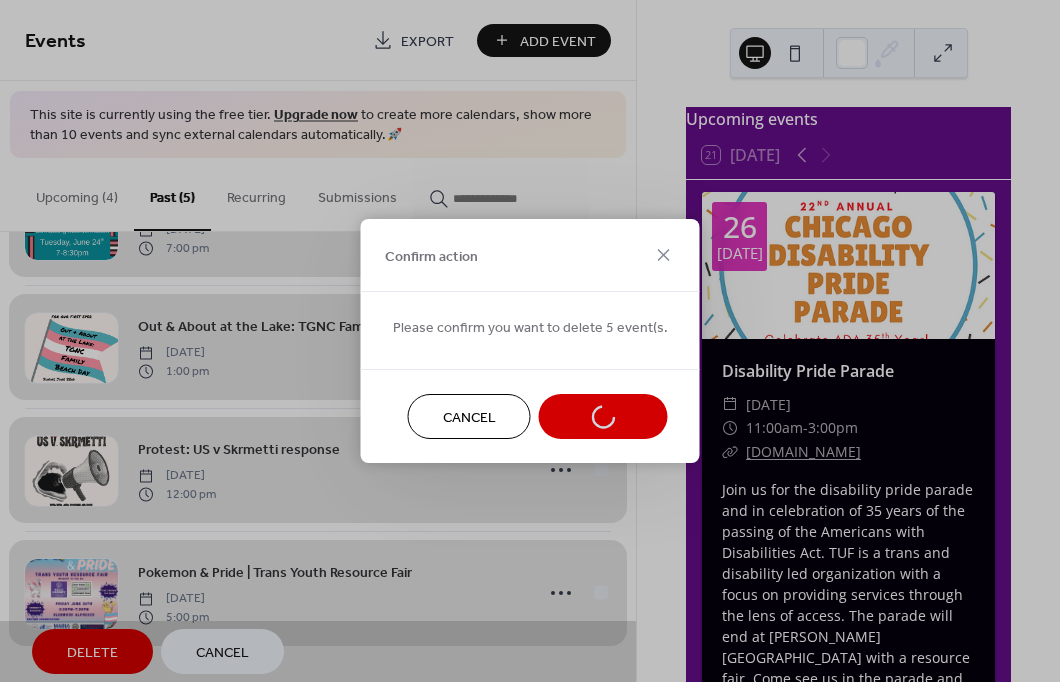 scroll, scrollTop: 0, scrollLeft: 0, axis: both 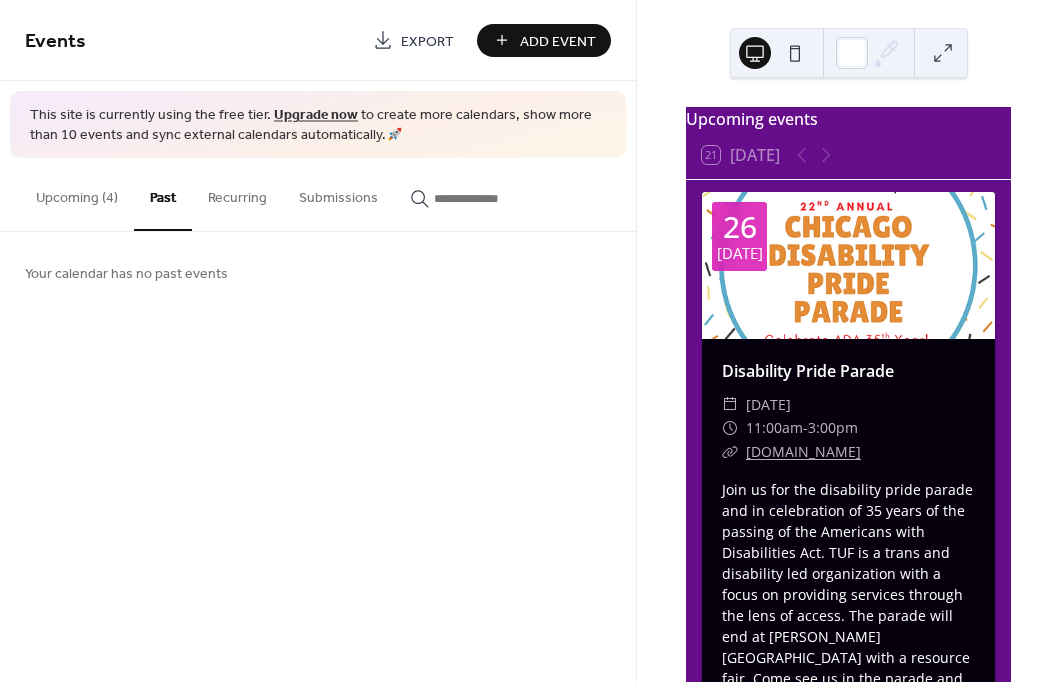click on "Upcoming (4)" at bounding box center (77, 193) 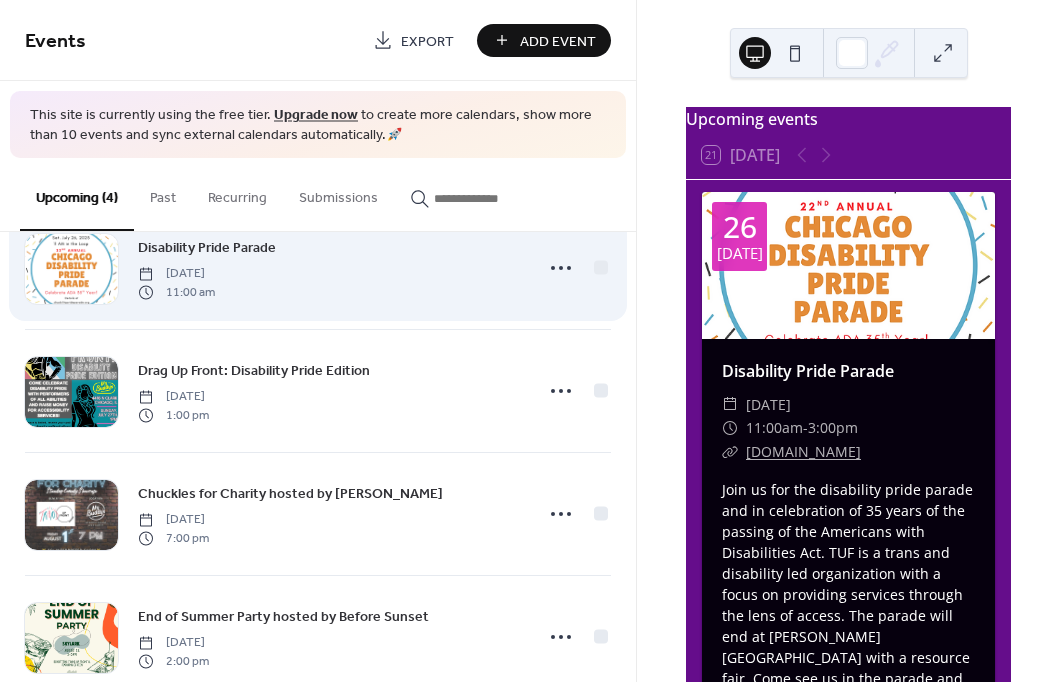 scroll, scrollTop: 0, scrollLeft: 0, axis: both 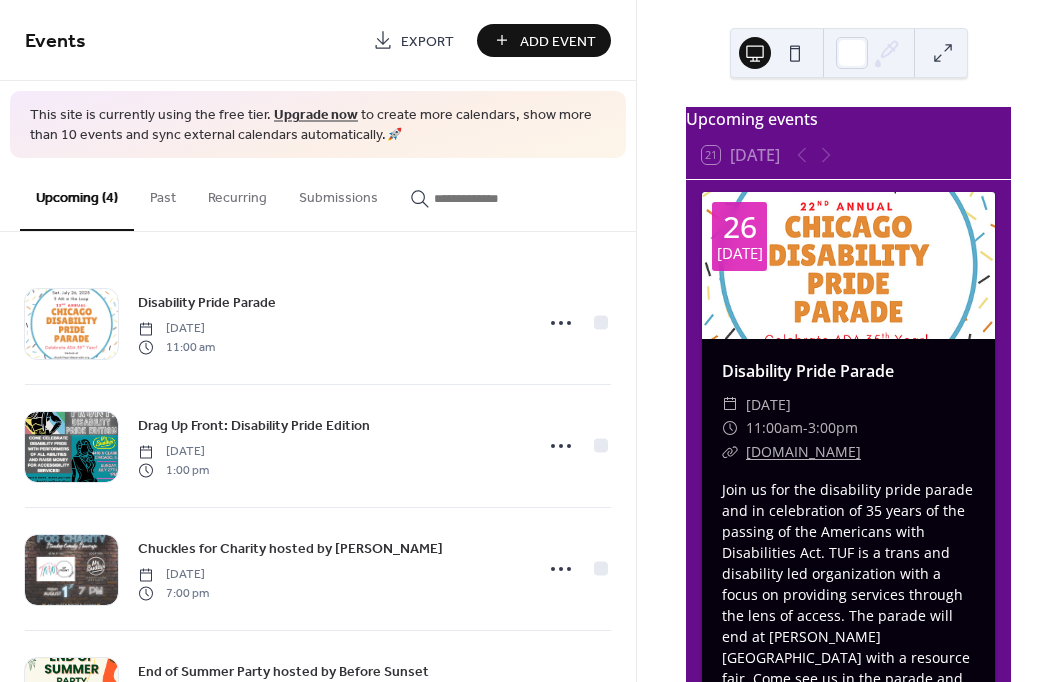 click on "Add Event" at bounding box center (558, 41) 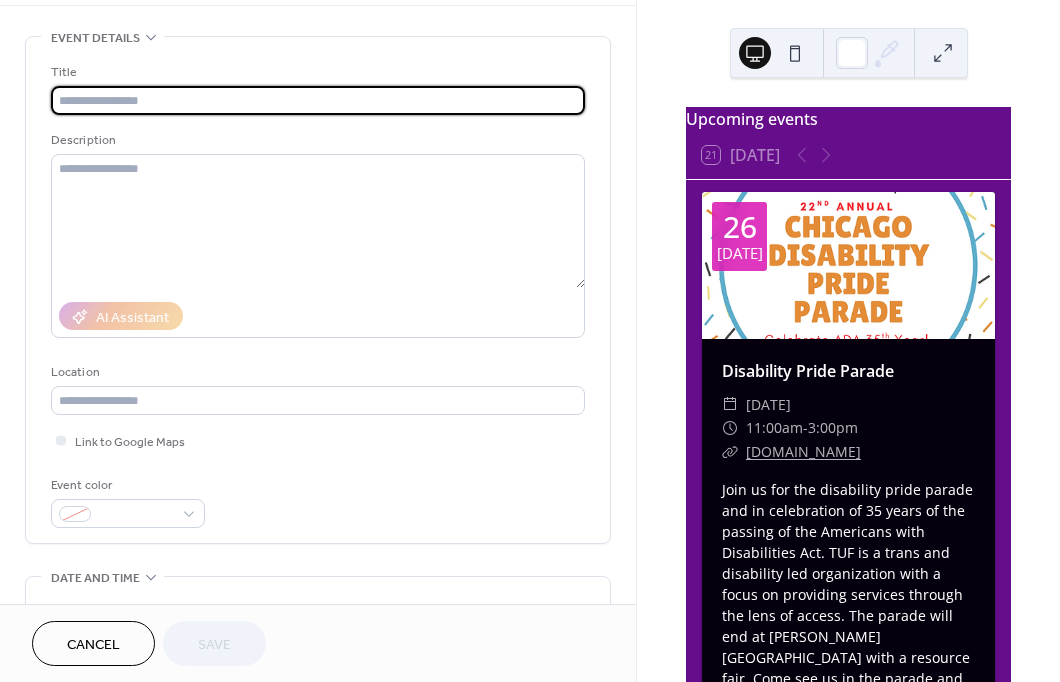 scroll, scrollTop: 0, scrollLeft: 0, axis: both 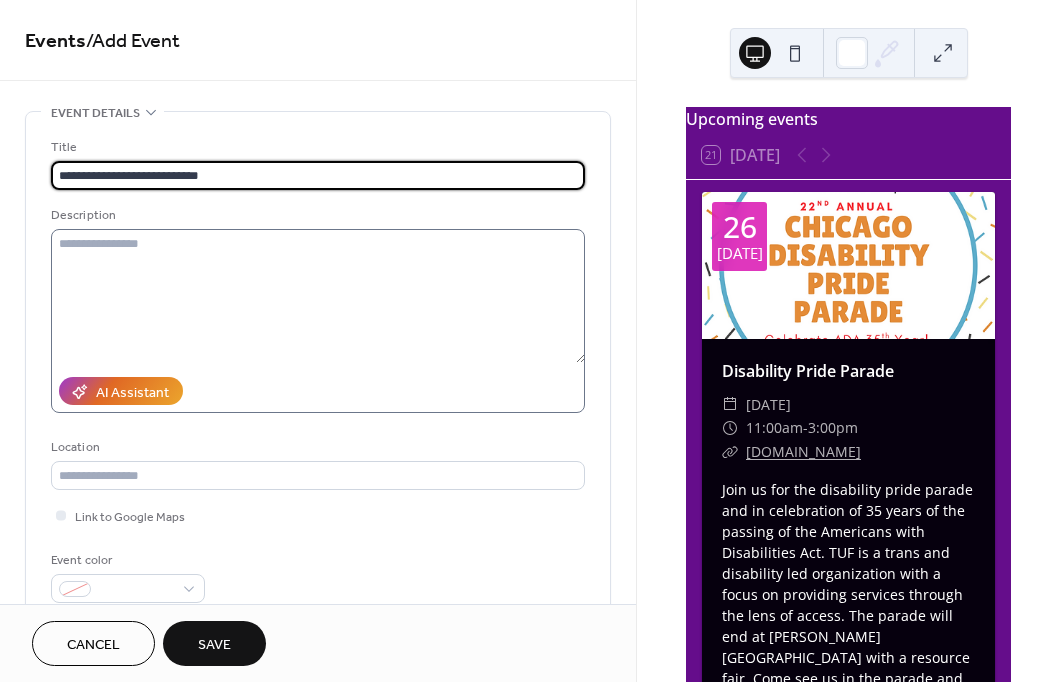 type on "**********" 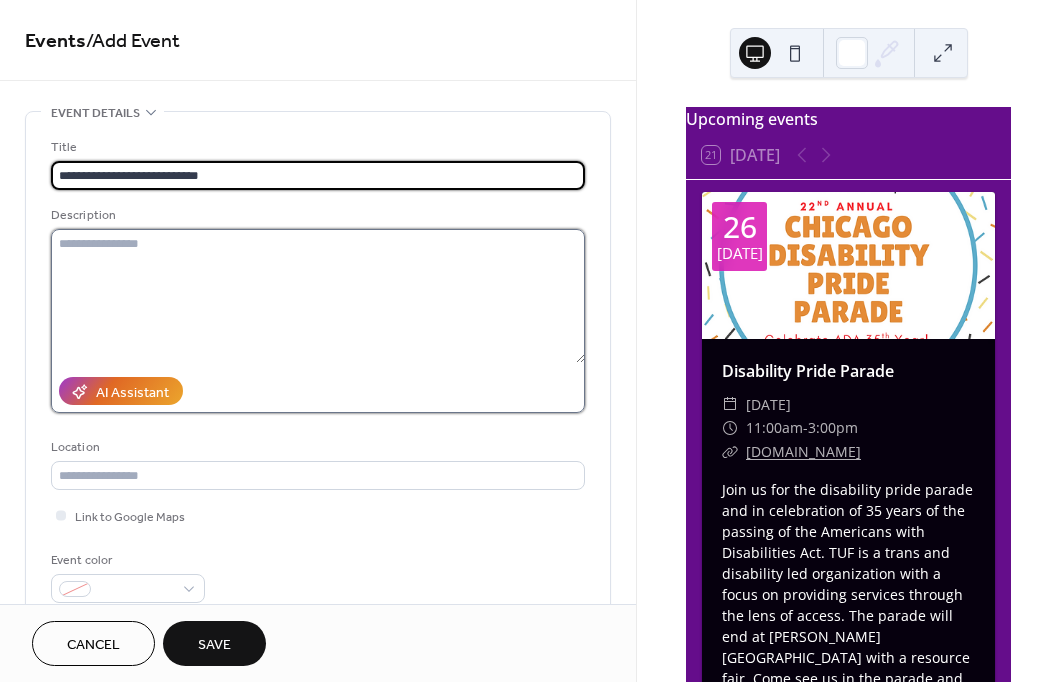 click at bounding box center [318, 296] 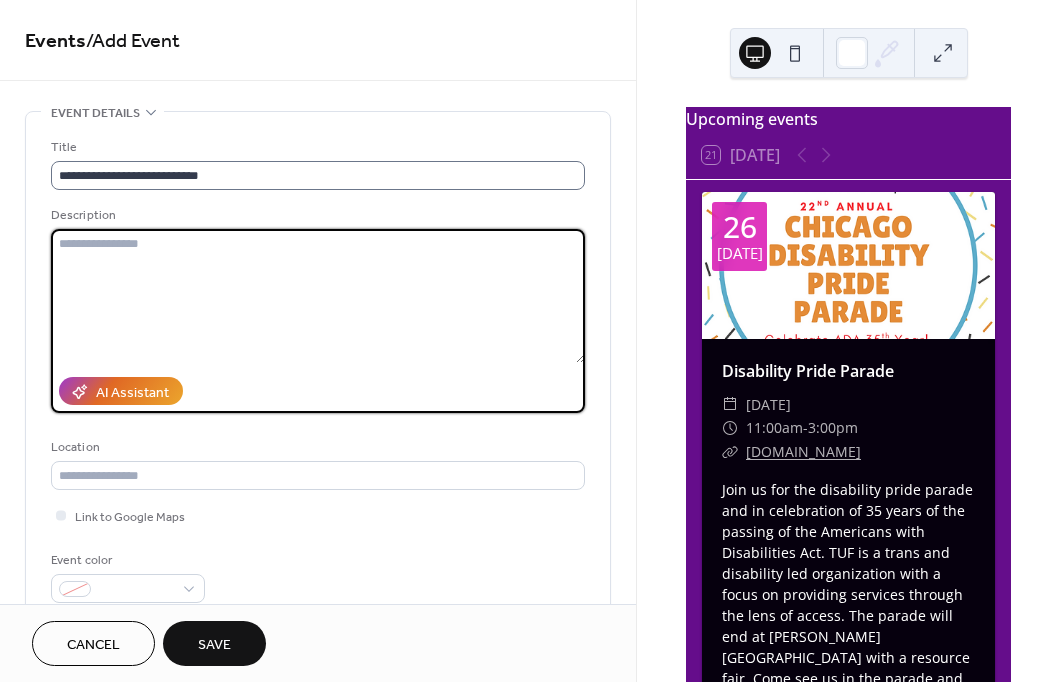 paste on "**********" 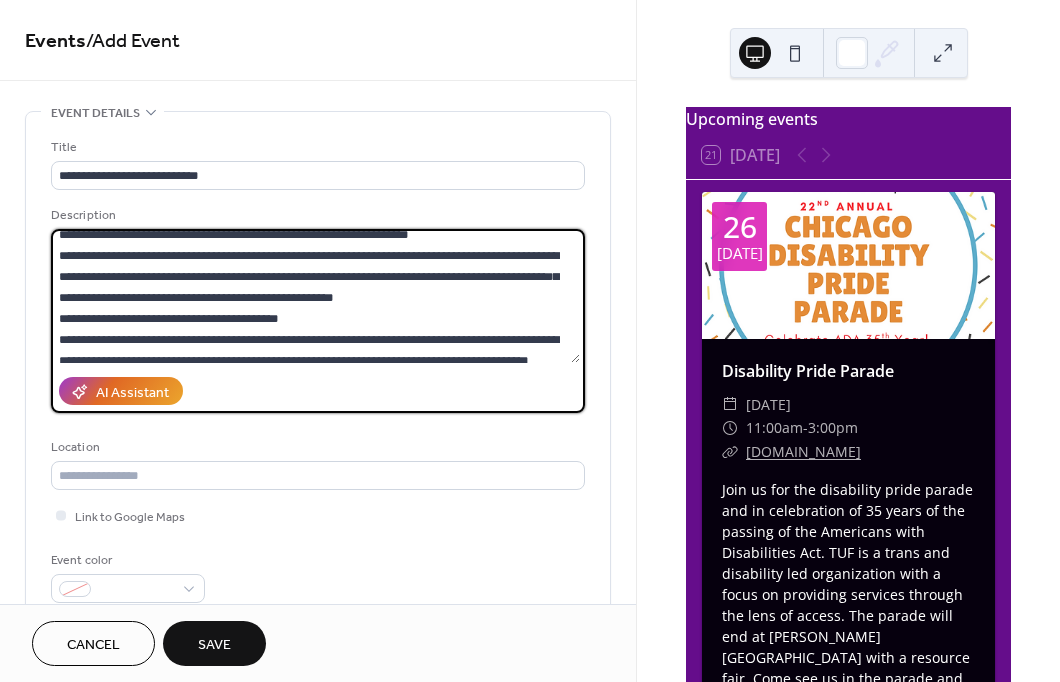 scroll, scrollTop: 77, scrollLeft: 0, axis: vertical 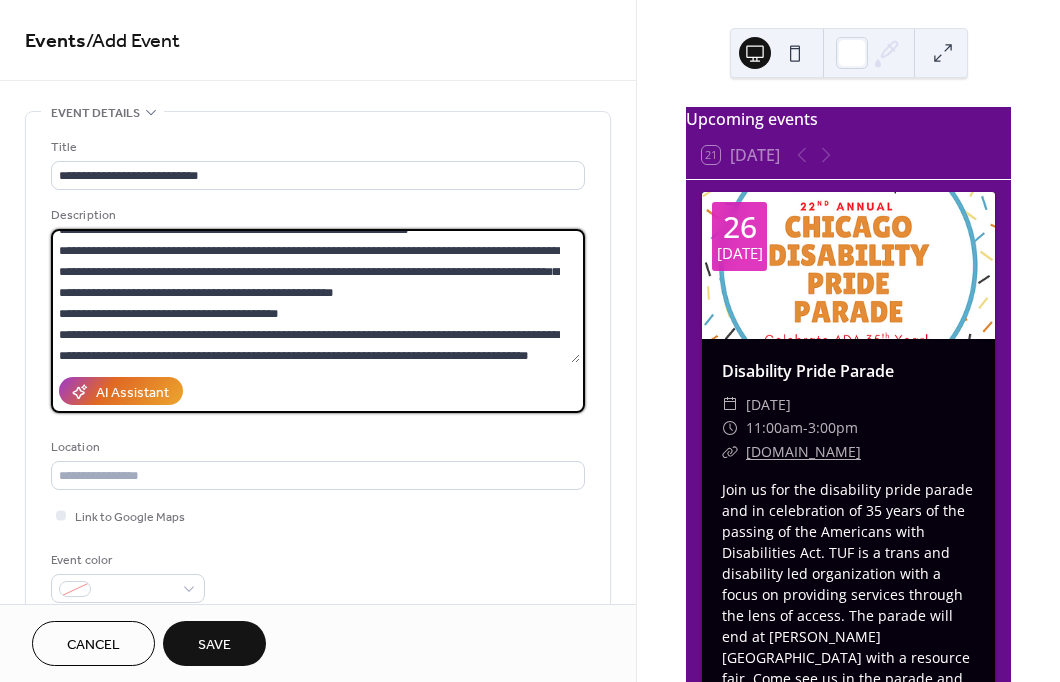 click at bounding box center (315, 296) 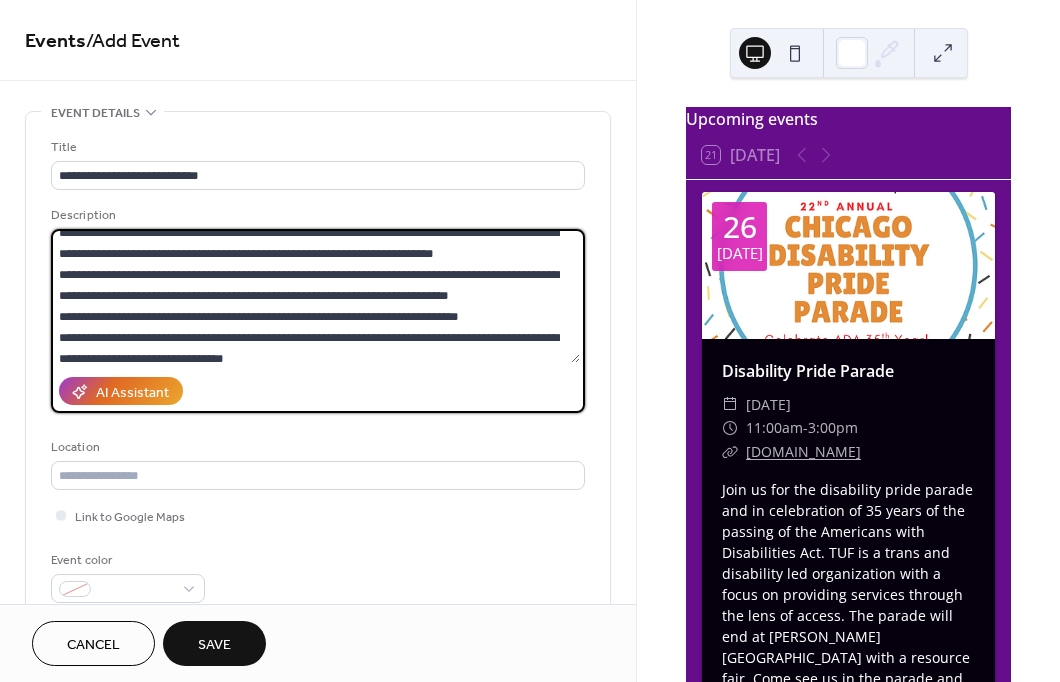 scroll, scrollTop: 286, scrollLeft: 0, axis: vertical 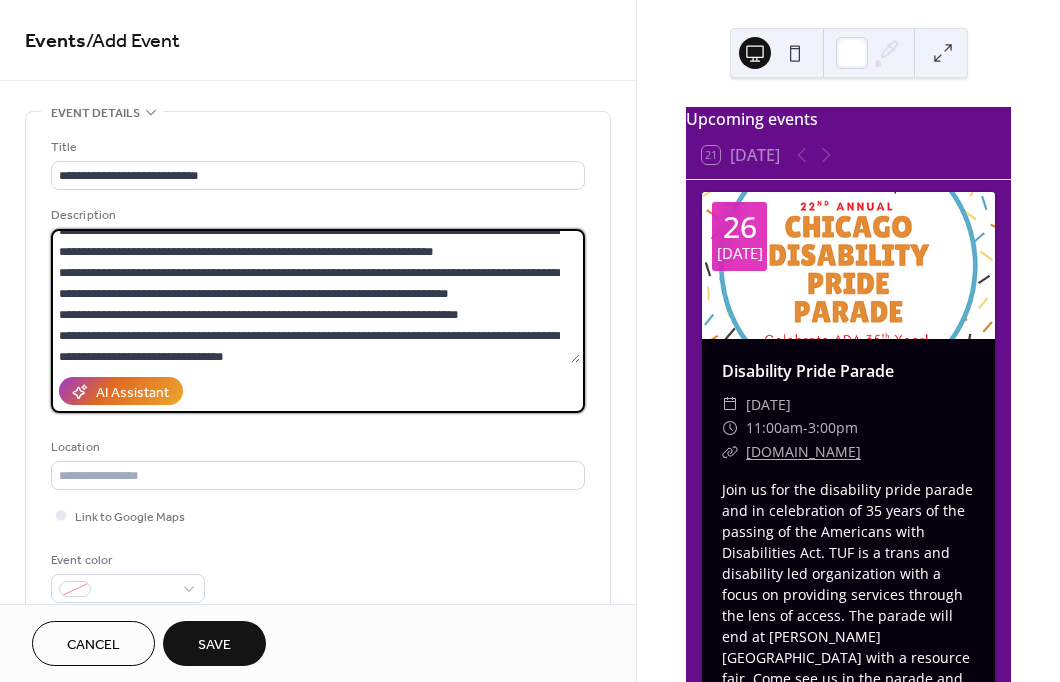 click at bounding box center [315, 296] 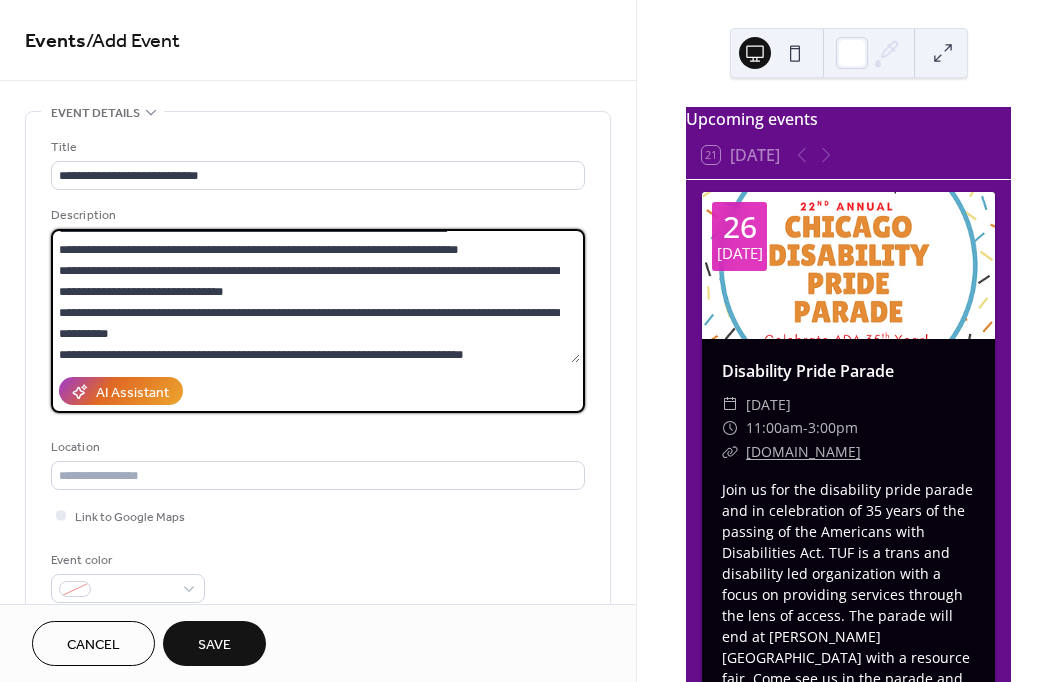scroll, scrollTop: 373, scrollLeft: 0, axis: vertical 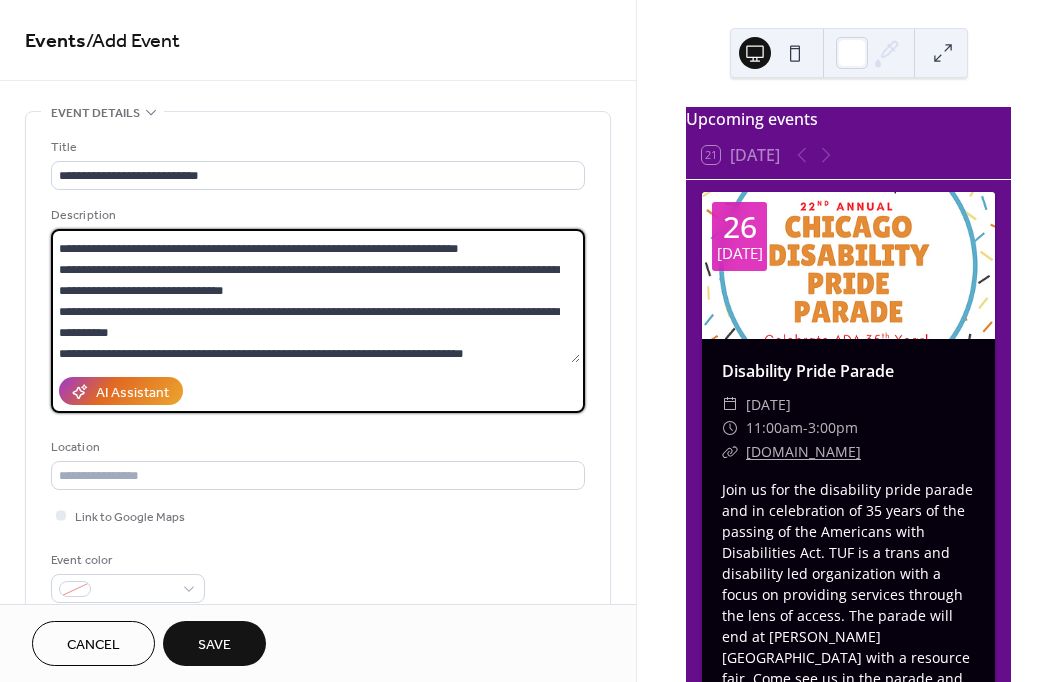 click at bounding box center (315, 296) 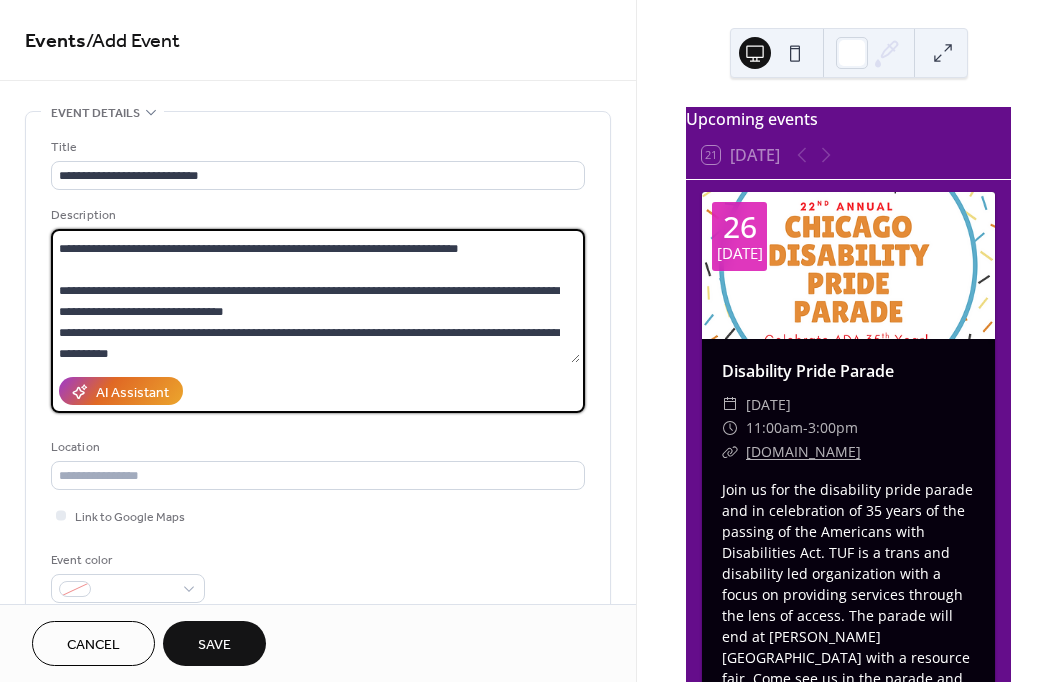scroll, scrollTop: 420, scrollLeft: 0, axis: vertical 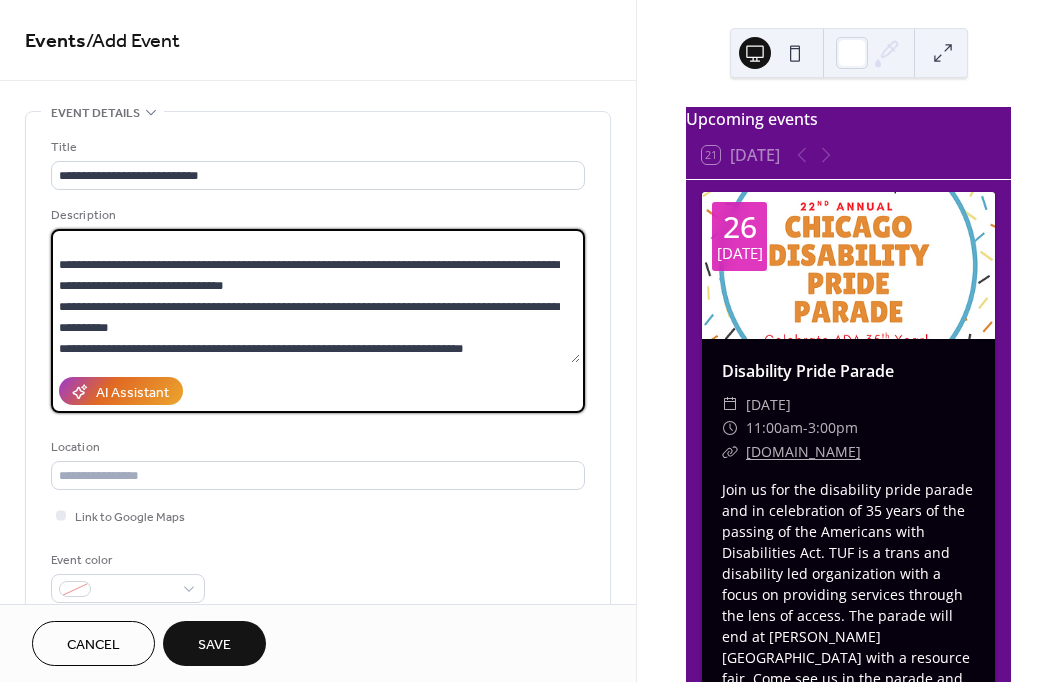 click at bounding box center [315, 296] 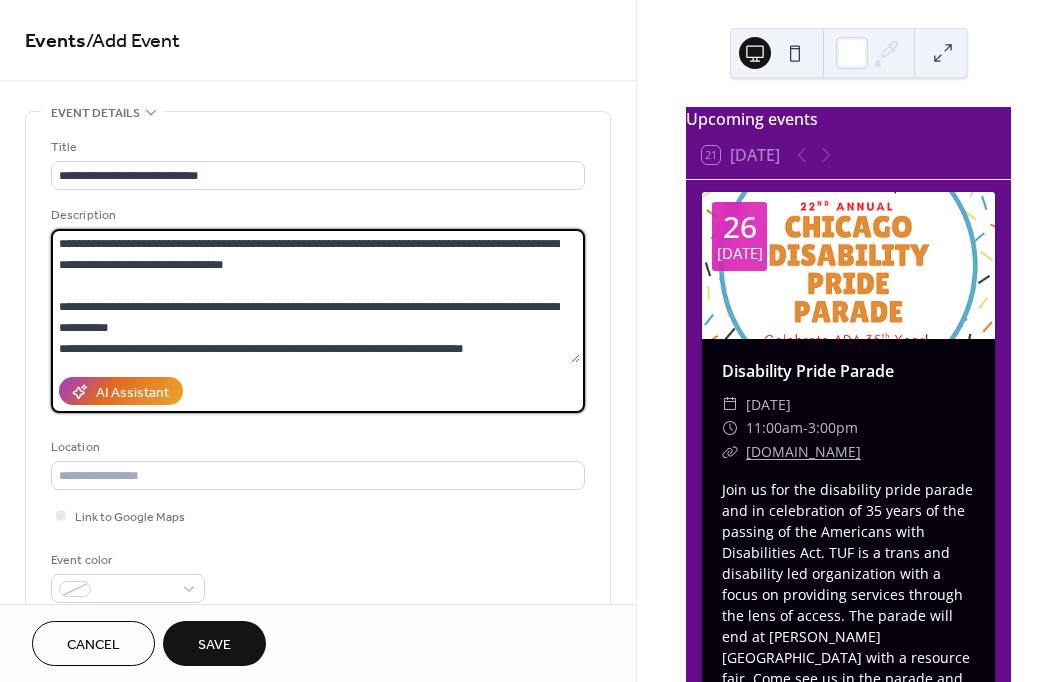scroll, scrollTop: 440, scrollLeft: 0, axis: vertical 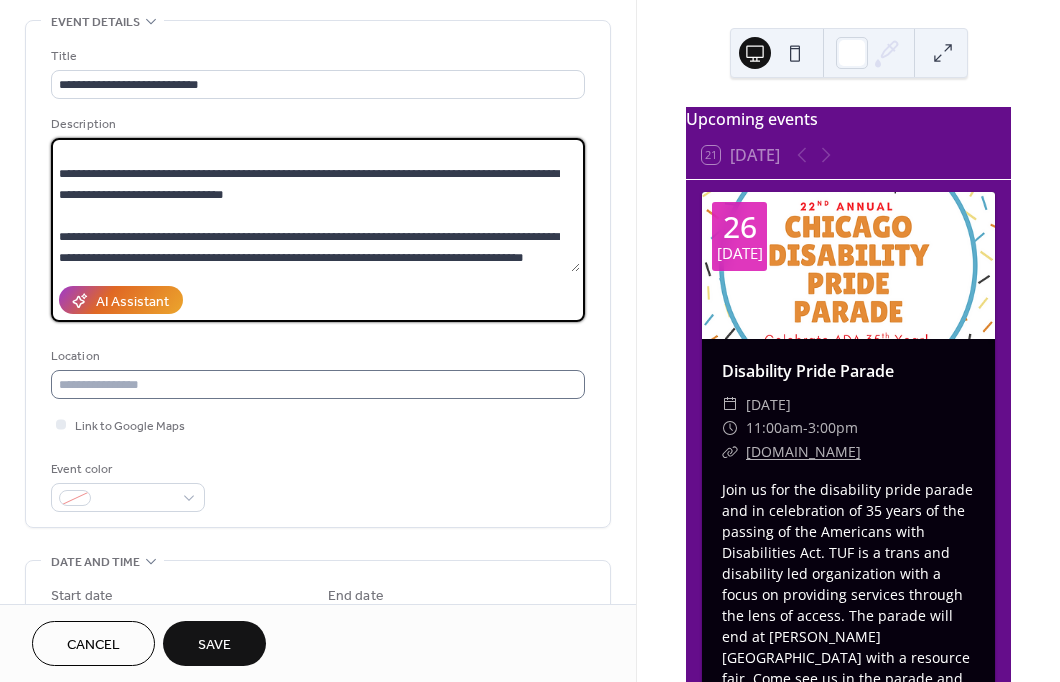 type on "**********" 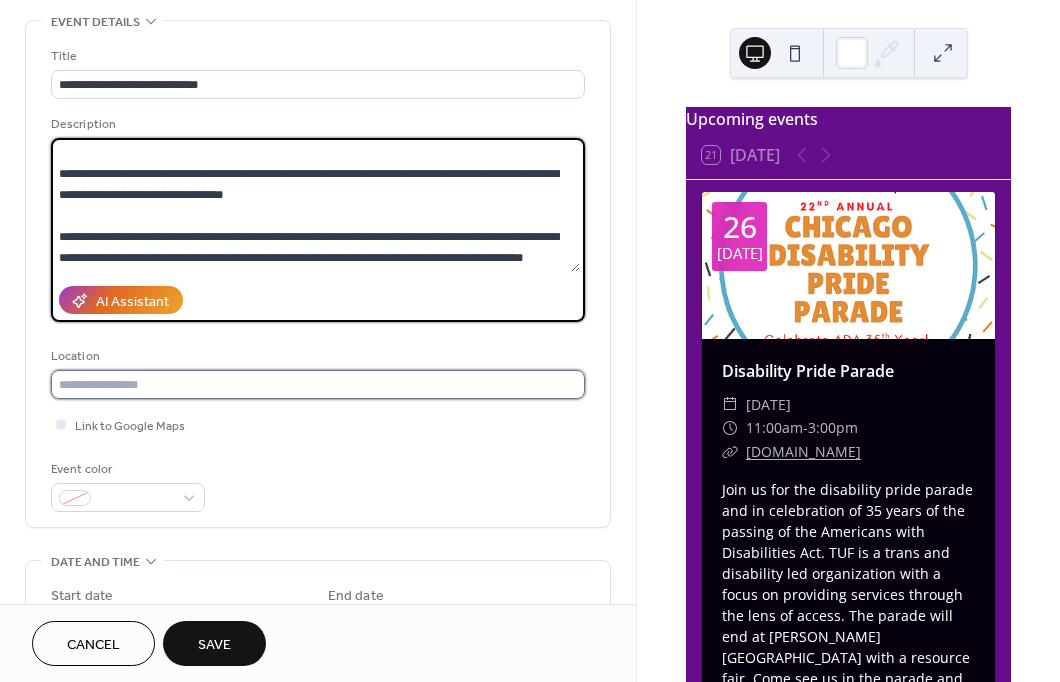 click at bounding box center (318, 384) 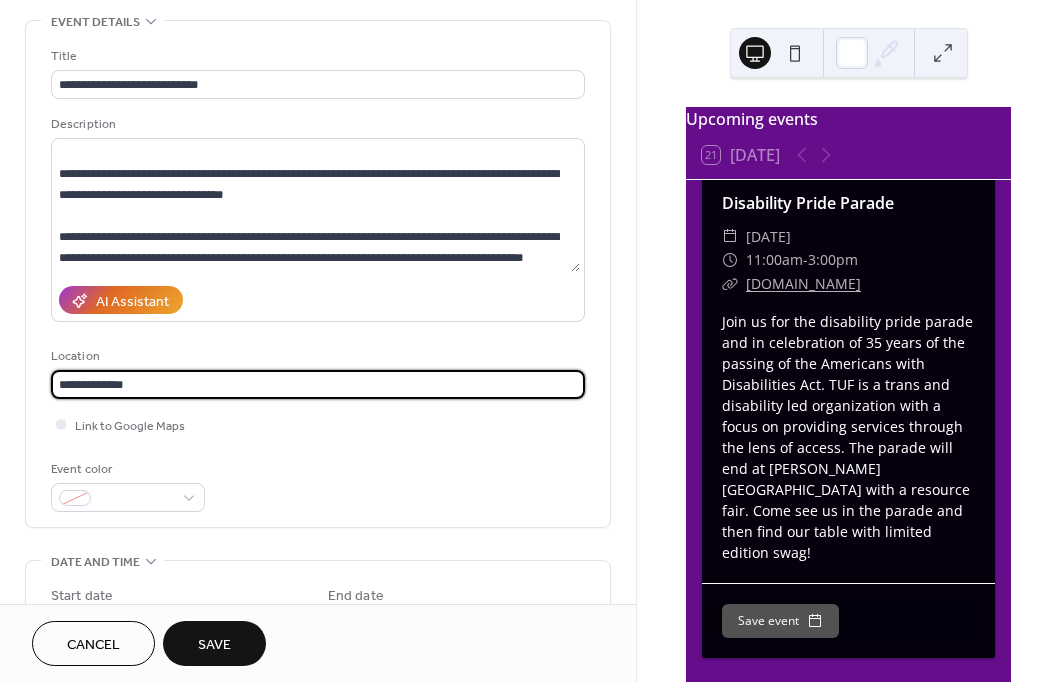 scroll, scrollTop: 172, scrollLeft: 0, axis: vertical 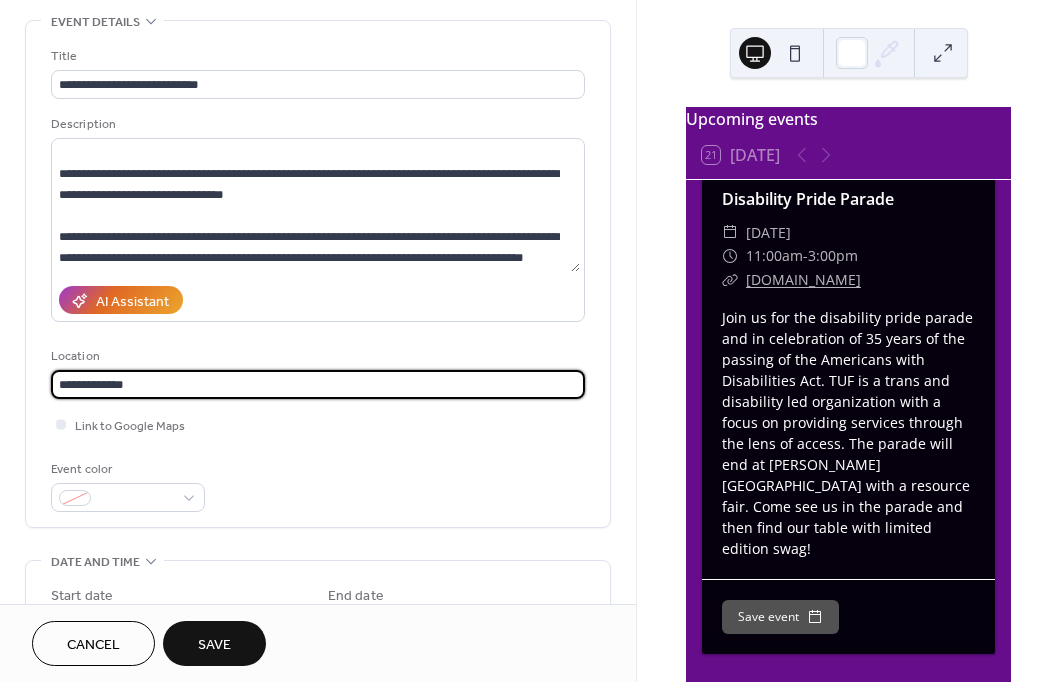click on "**********" at bounding box center (318, 384) 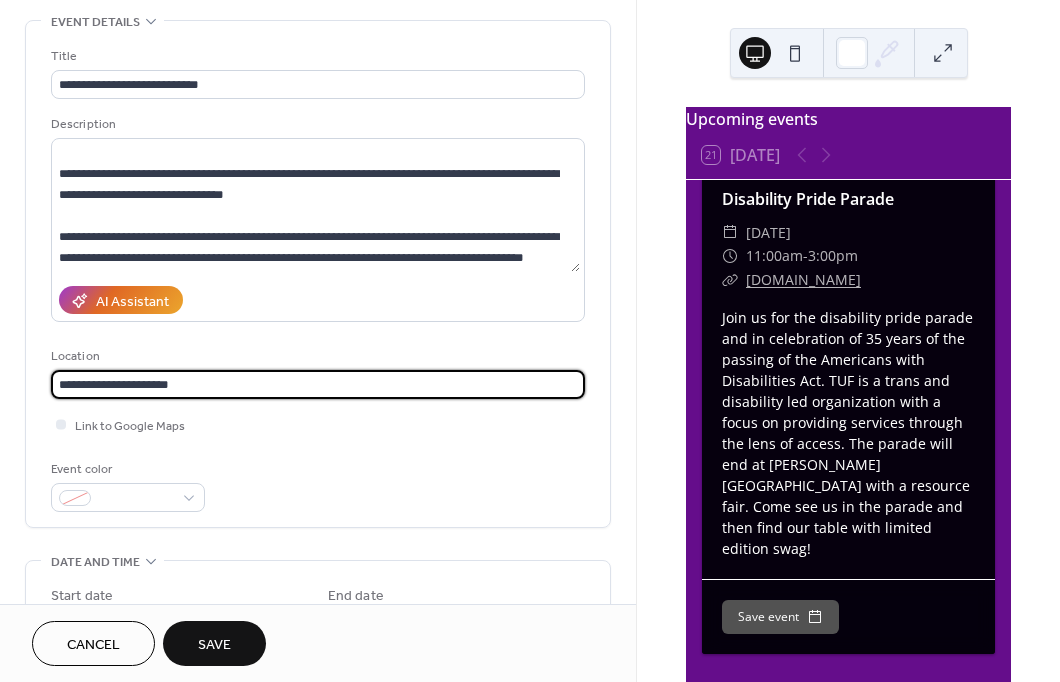 type on "**********" 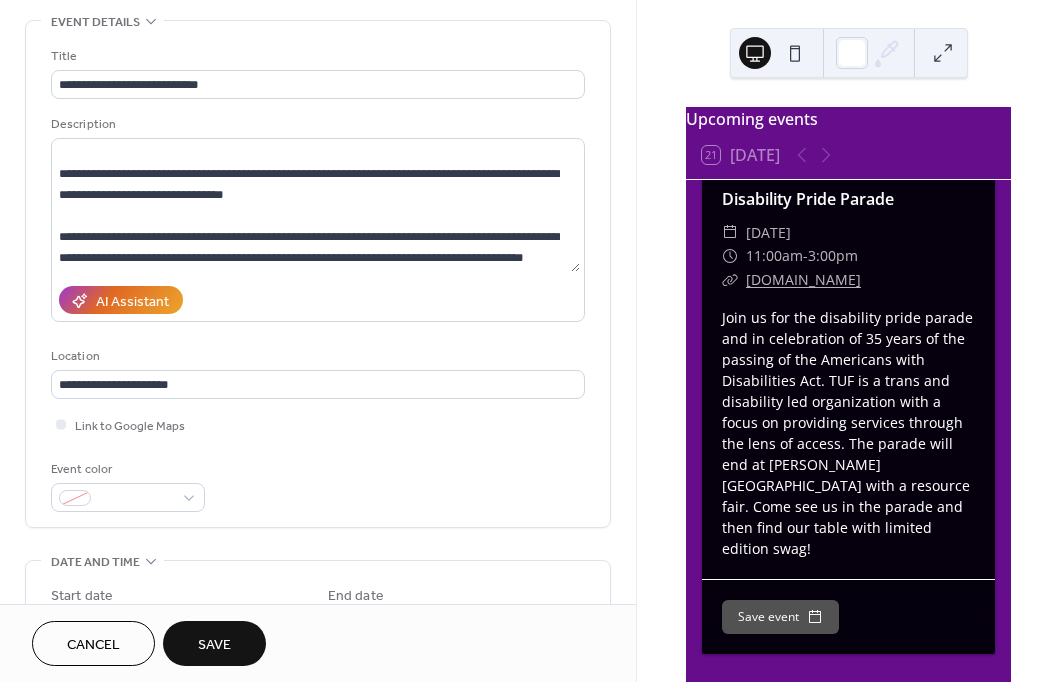 click on "Location" at bounding box center (316, 356) 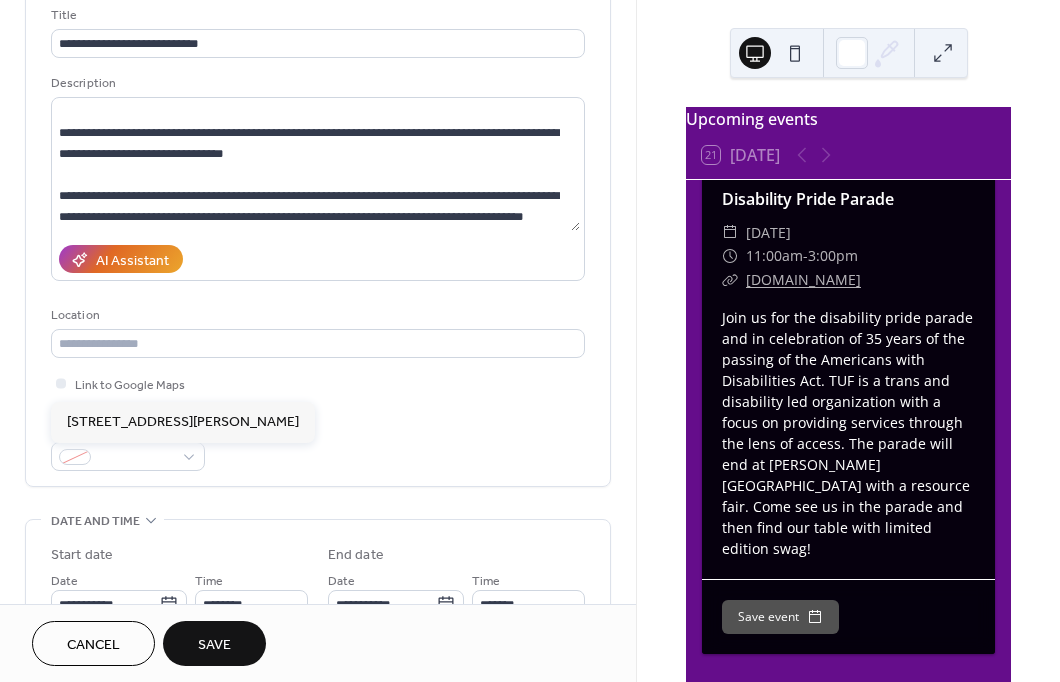 scroll, scrollTop: 136, scrollLeft: 0, axis: vertical 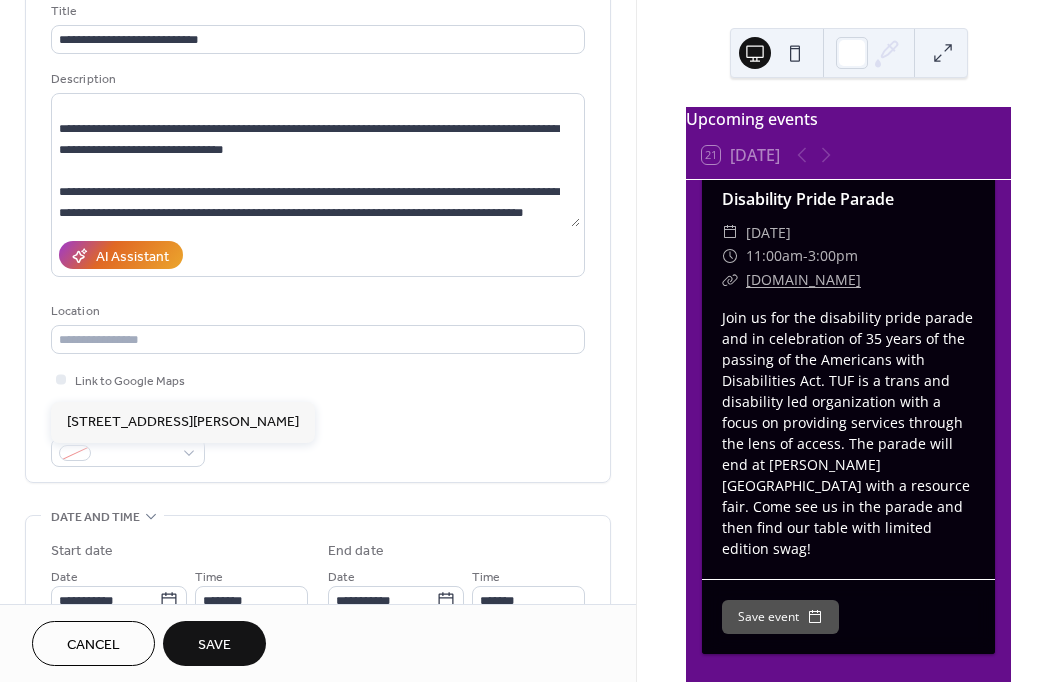 click on "Link to Google Maps" at bounding box center [318, 379] 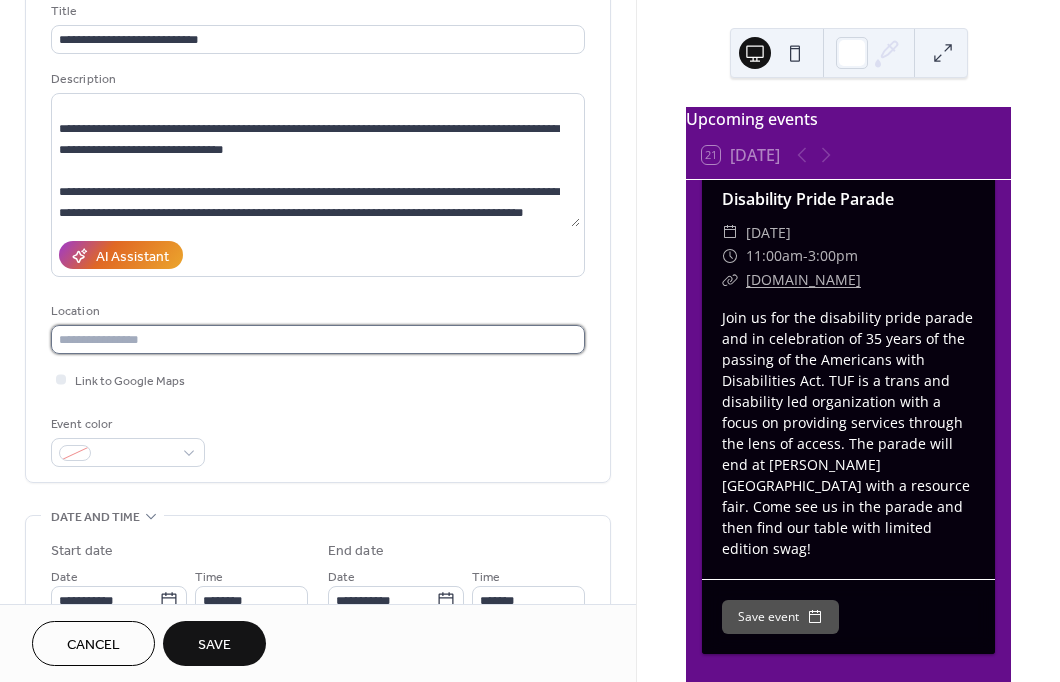 click at bounding box center [318, 339] 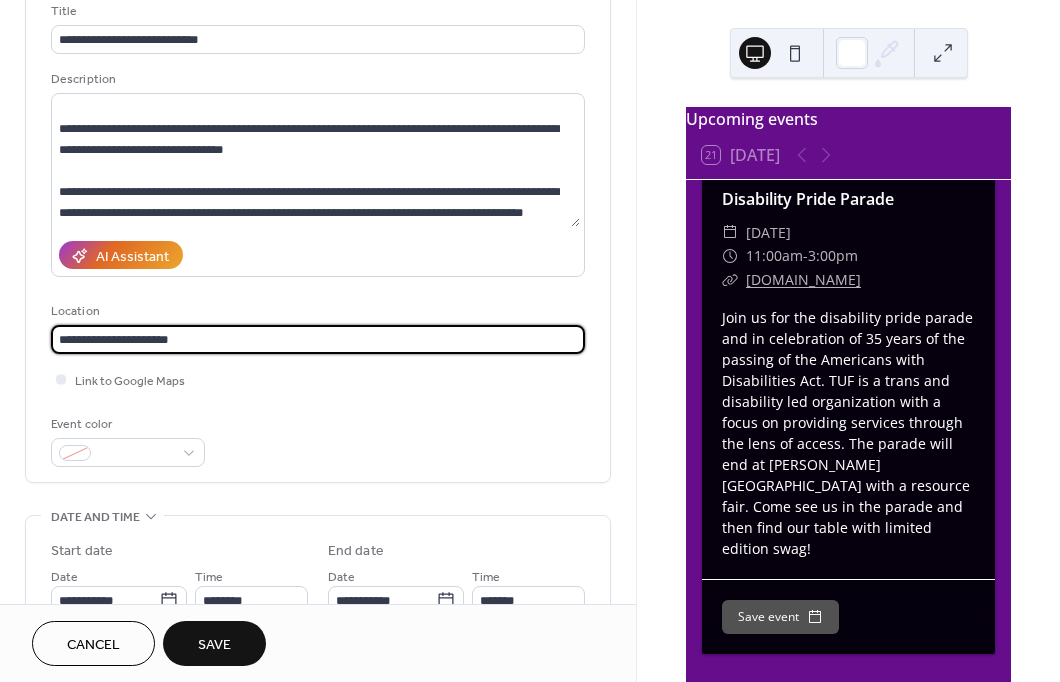 type on "**********" 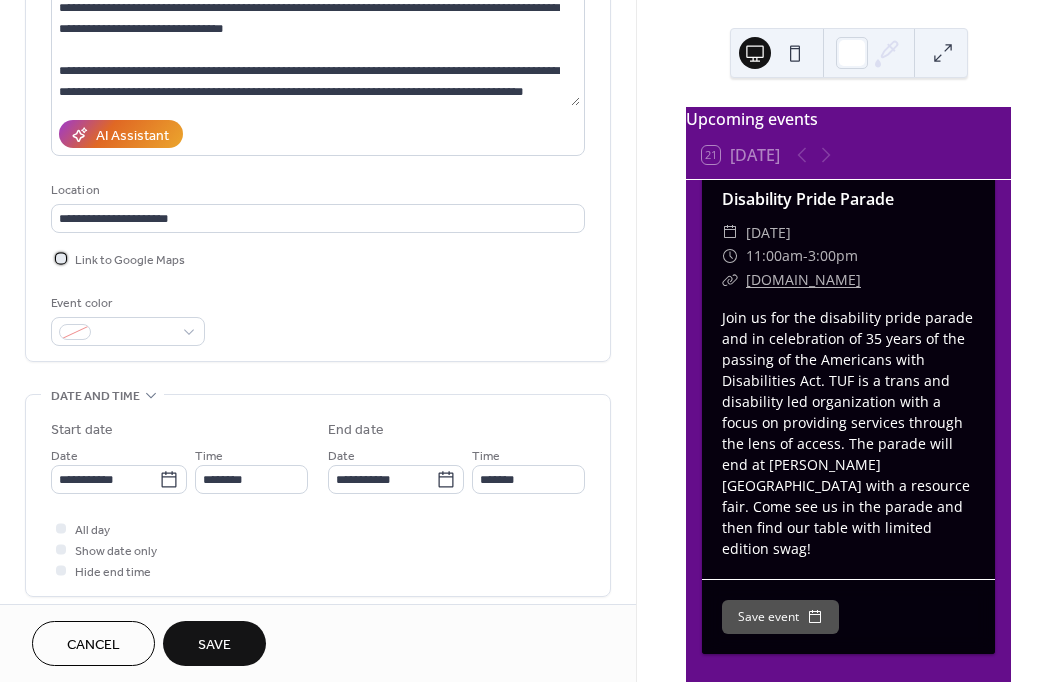 scroll, scrollTop: 259, scrollLeft: 0, axis: vertical 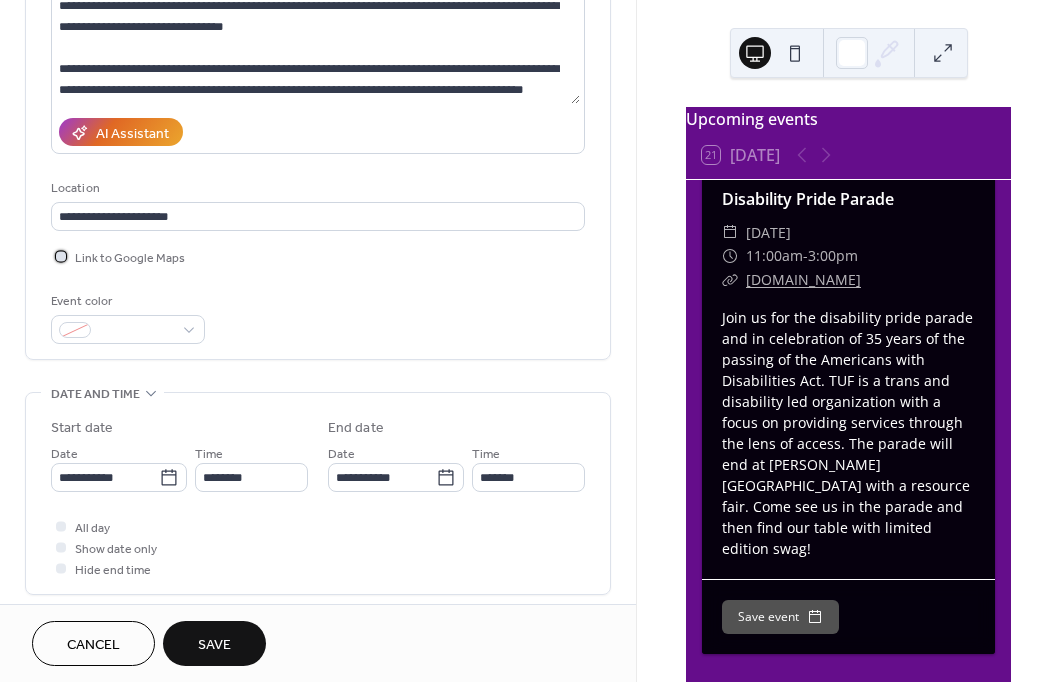 click at bounding box center (61, 256) 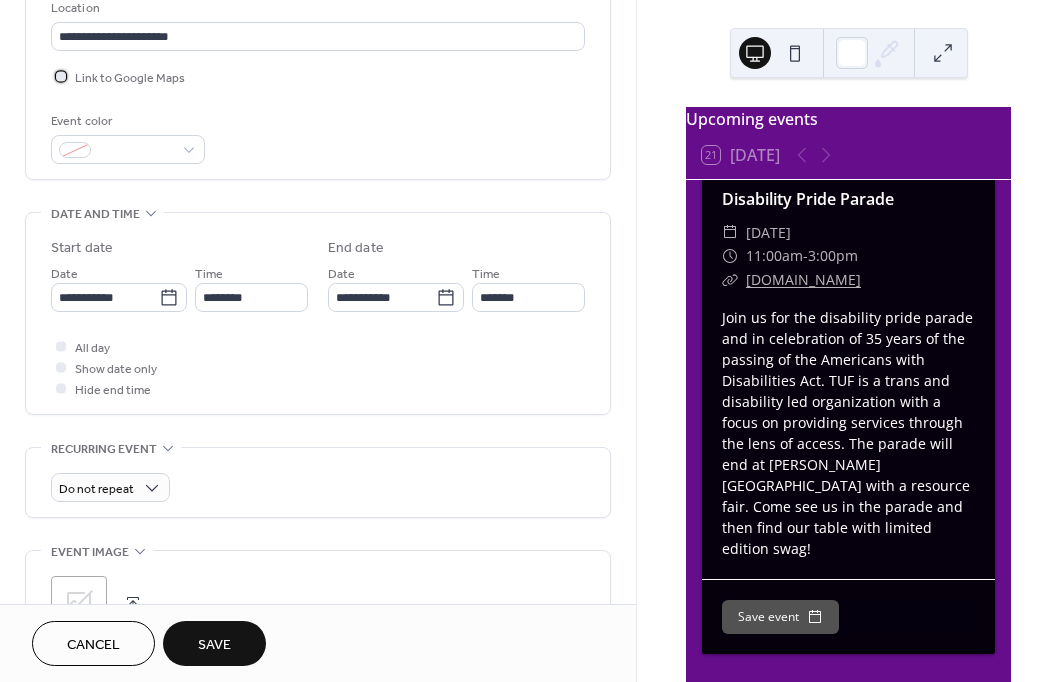 scroll, scrollTop: 442, scrollLeft: 0, axis: vertical 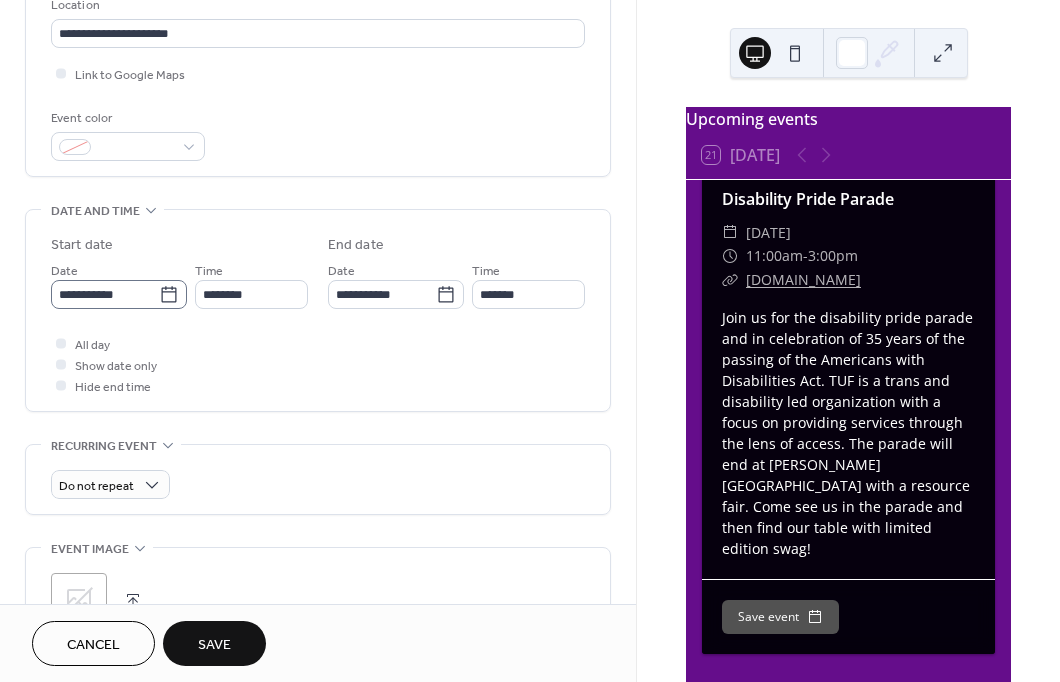 click 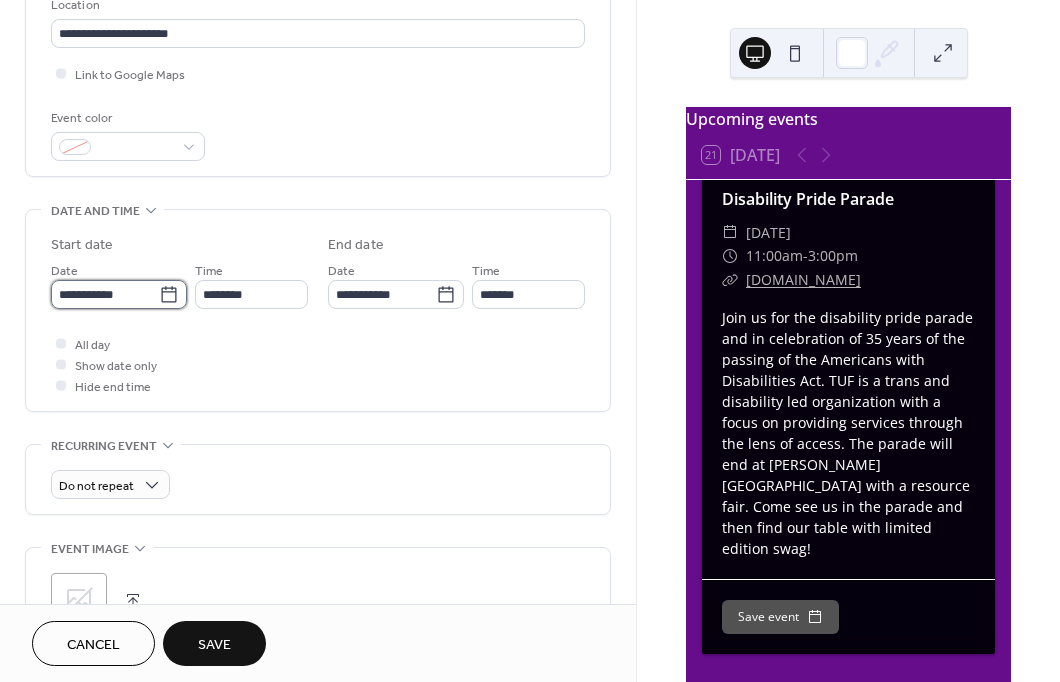 click on "**********" at bounding box center [105, 294] 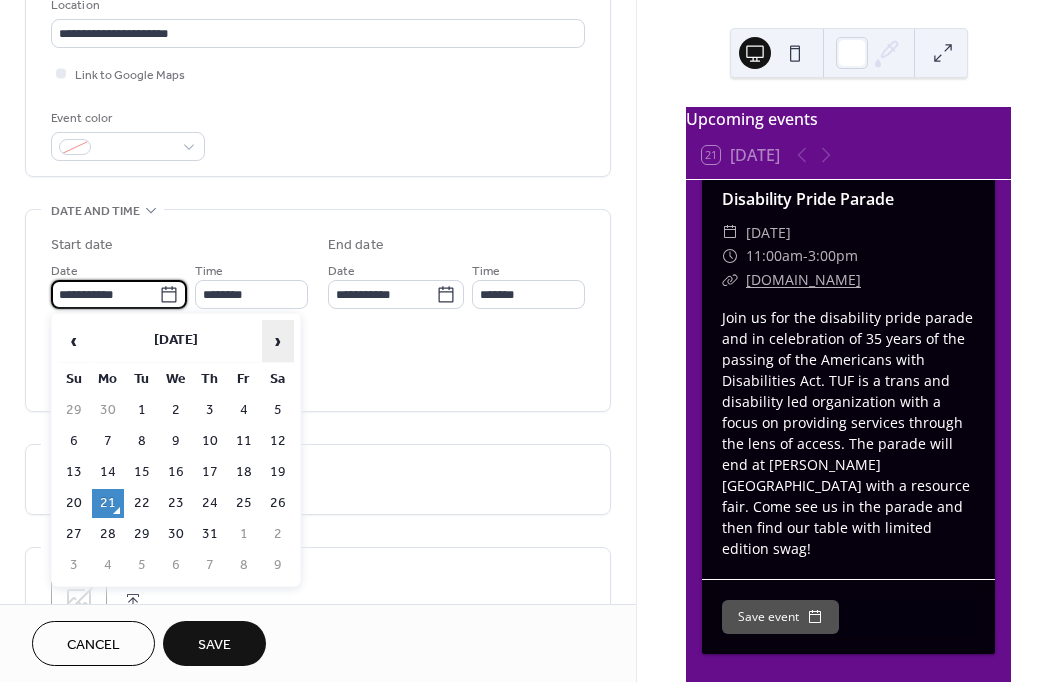 click on "›" at bounding box center (278, 341) 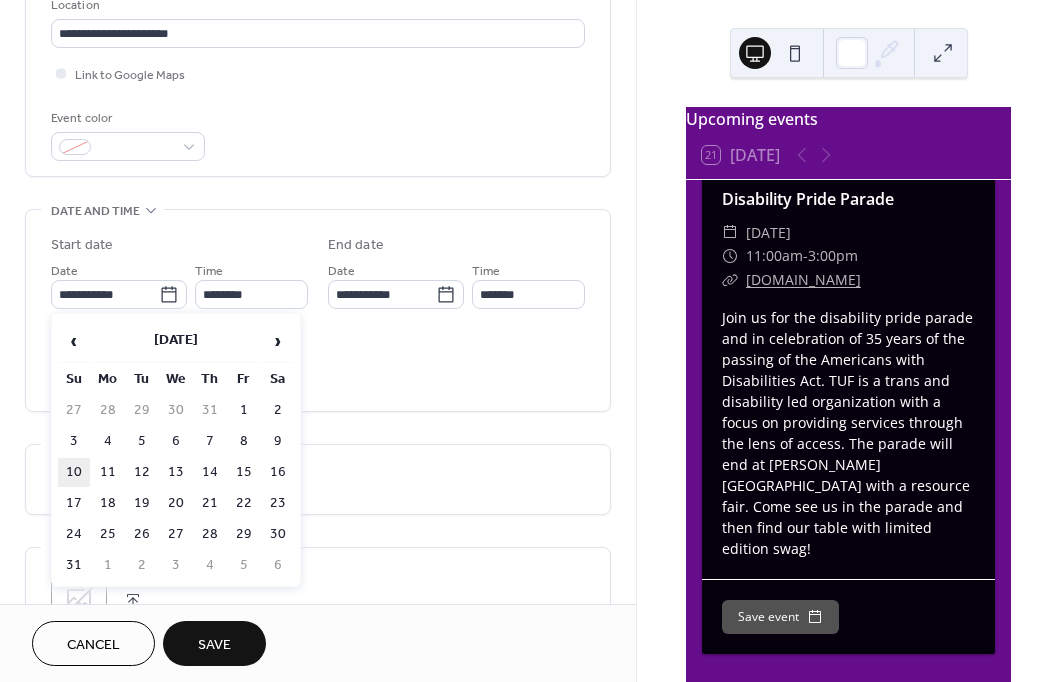 click on "10" at bounding box center [74, 472] 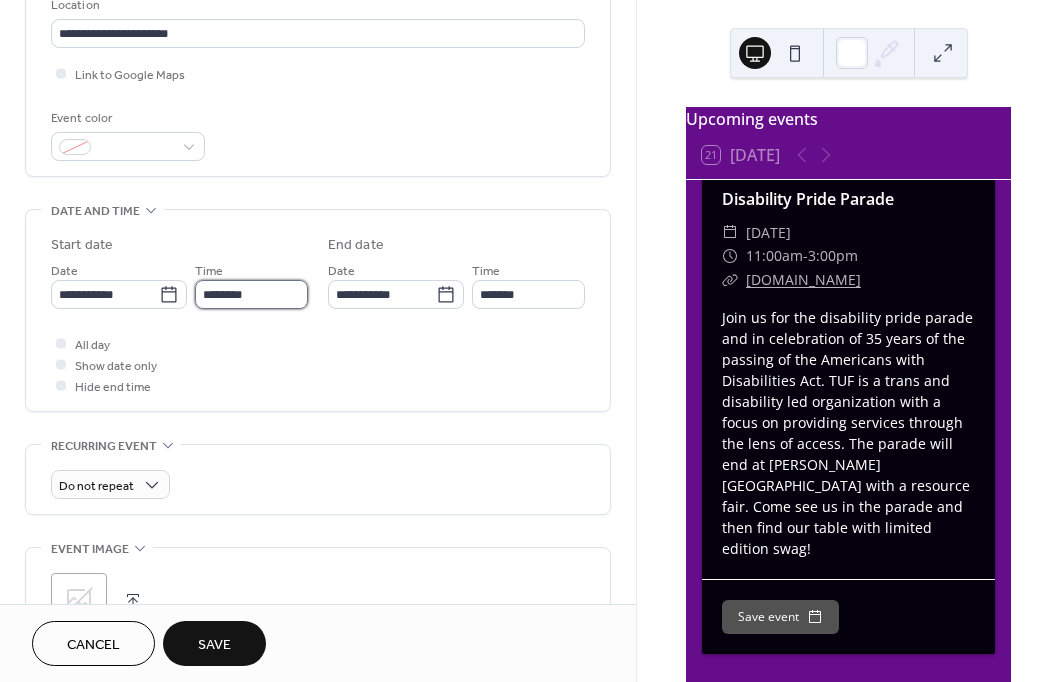 click on "********" at bounding box center (251, 294) 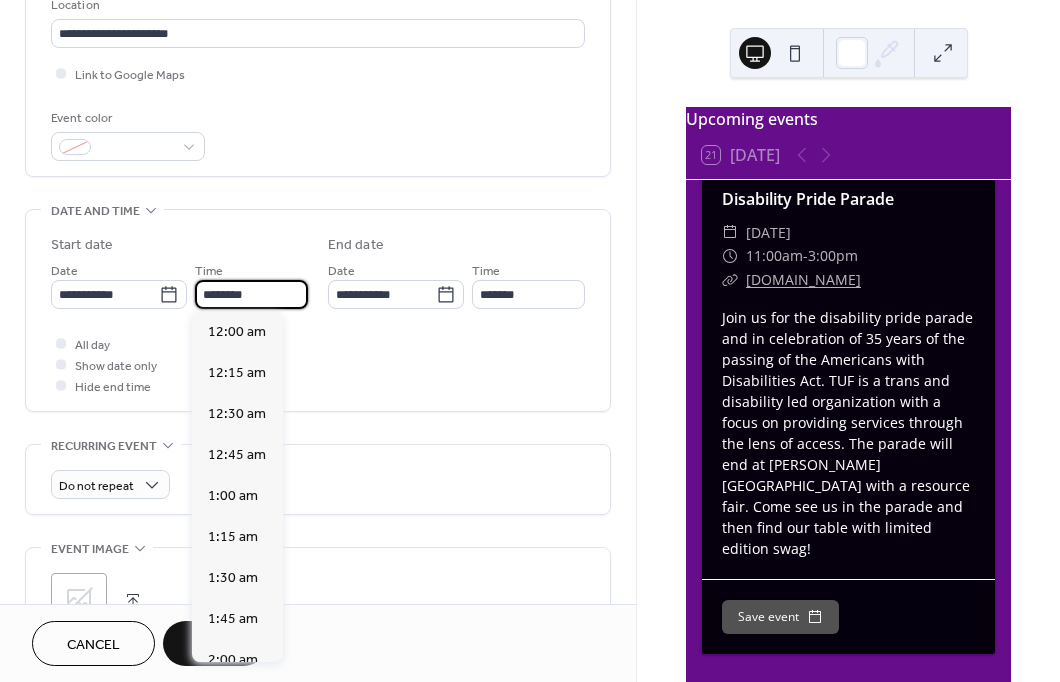 scroll, scrollTop: 1968, scrollLeft: 0, axis: vertical 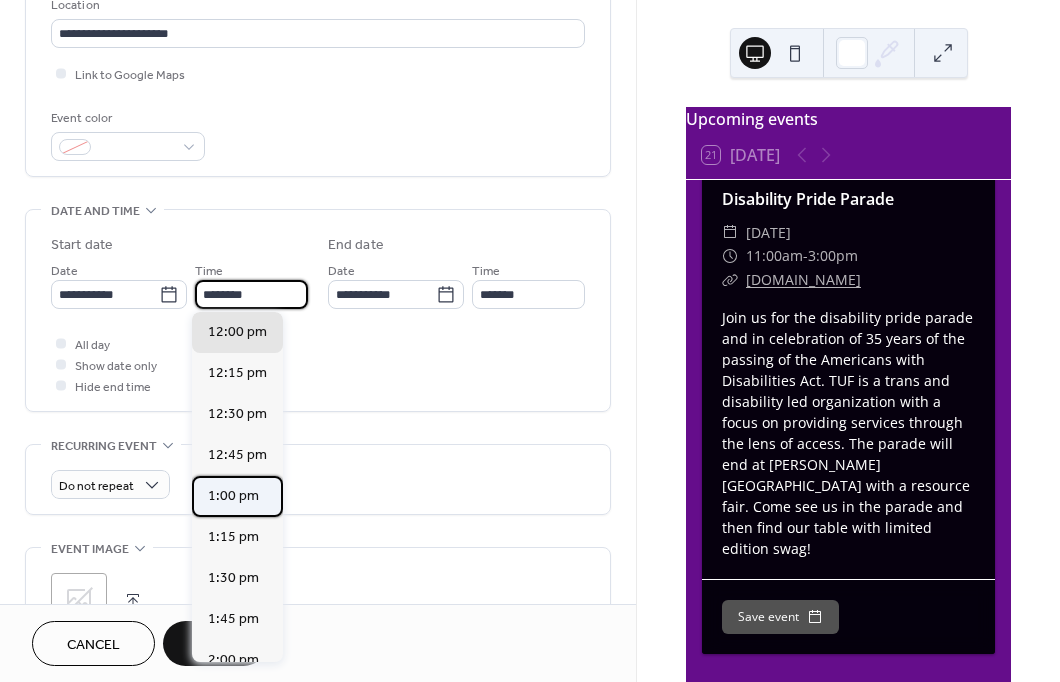click on "1:00 pm" at bounding box center [233, 495] 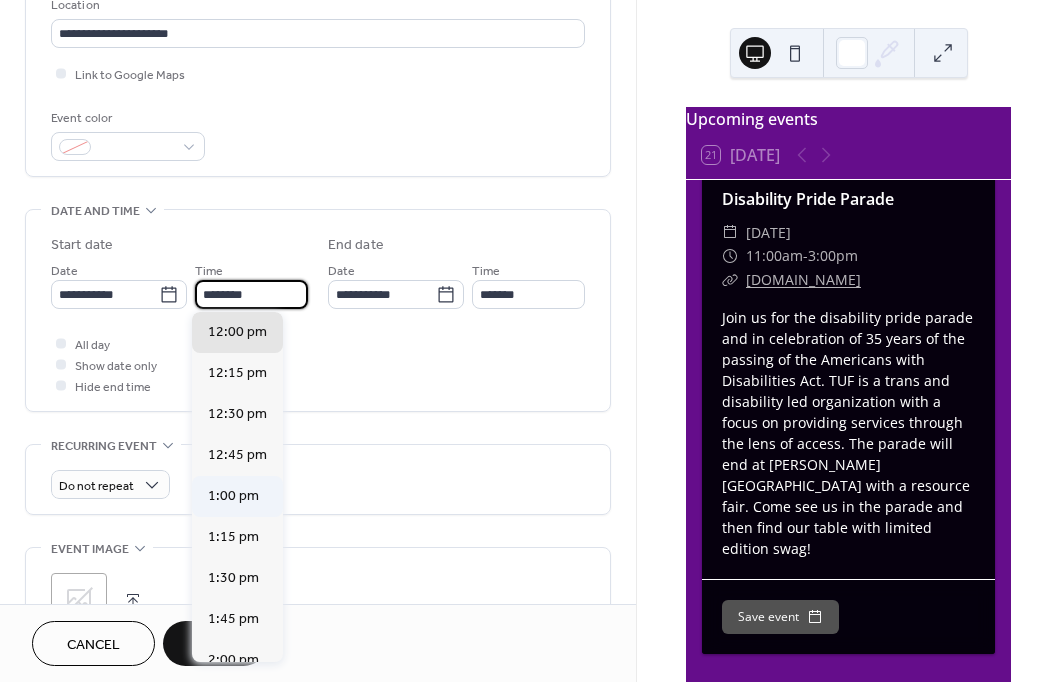 type on "*******" 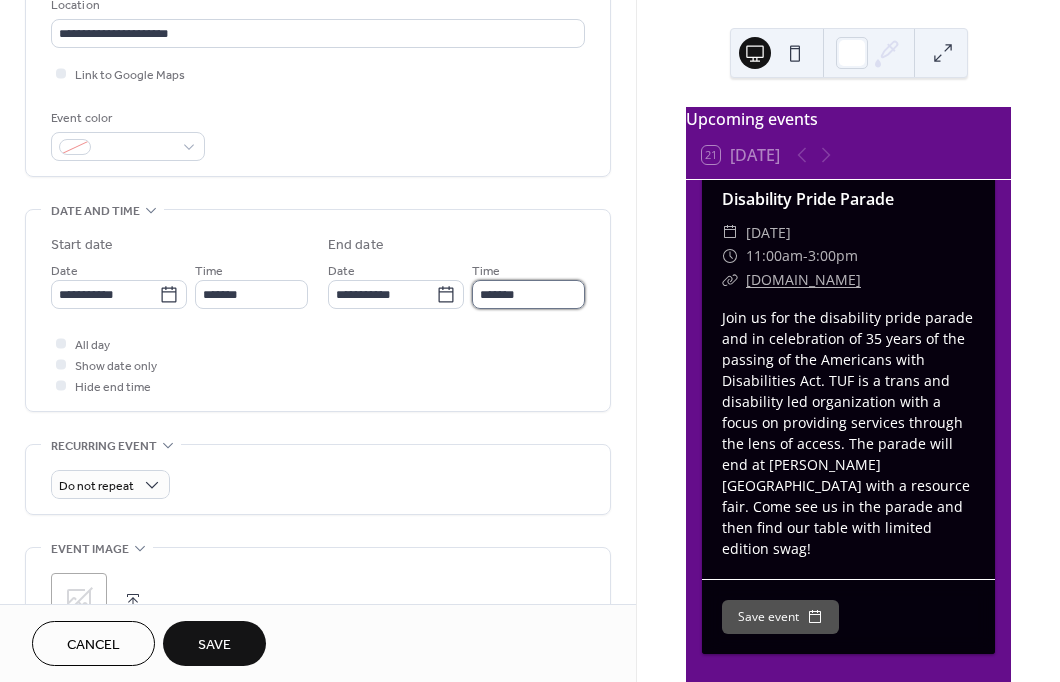 click on "*******" at bounding box center [528, 294] 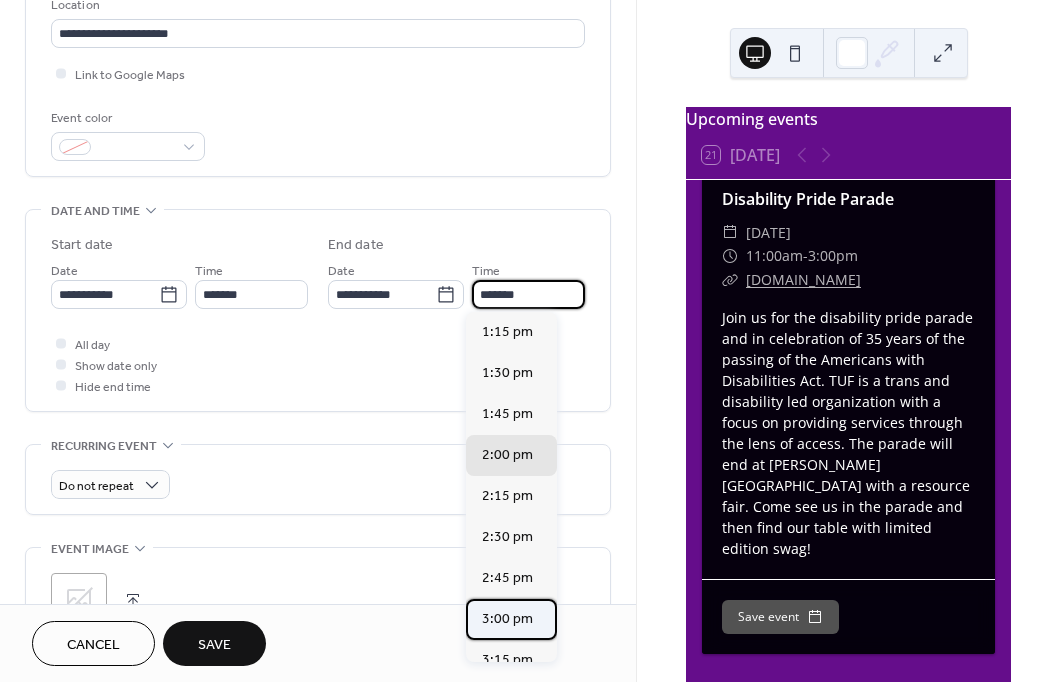click on "3:00 pm" at bounding box center (507, 618) 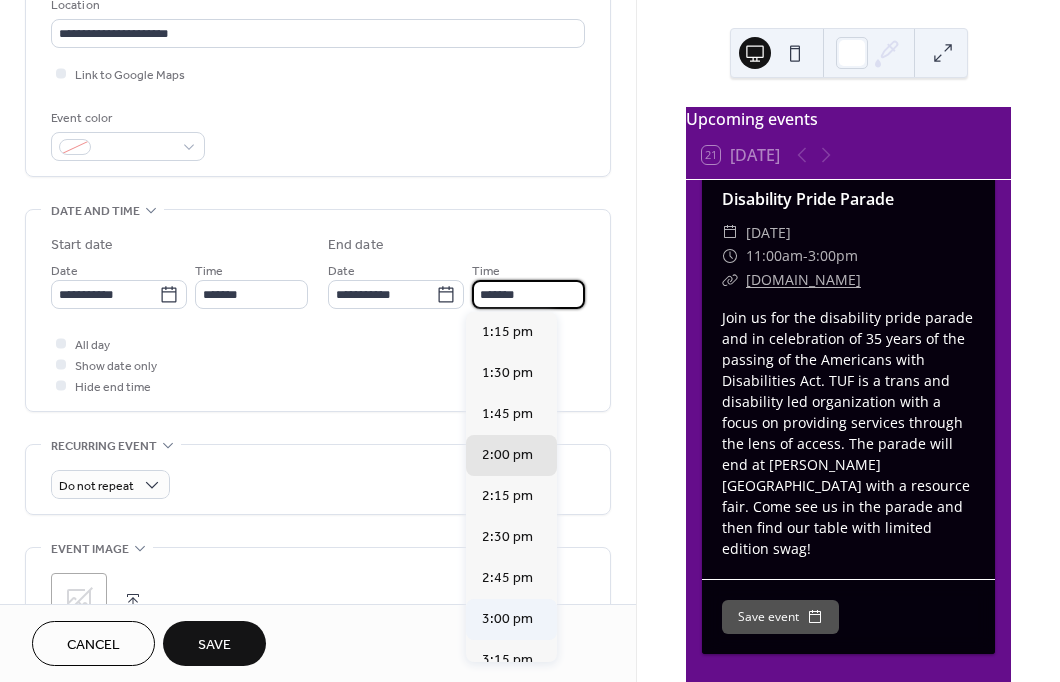 type on "*******" 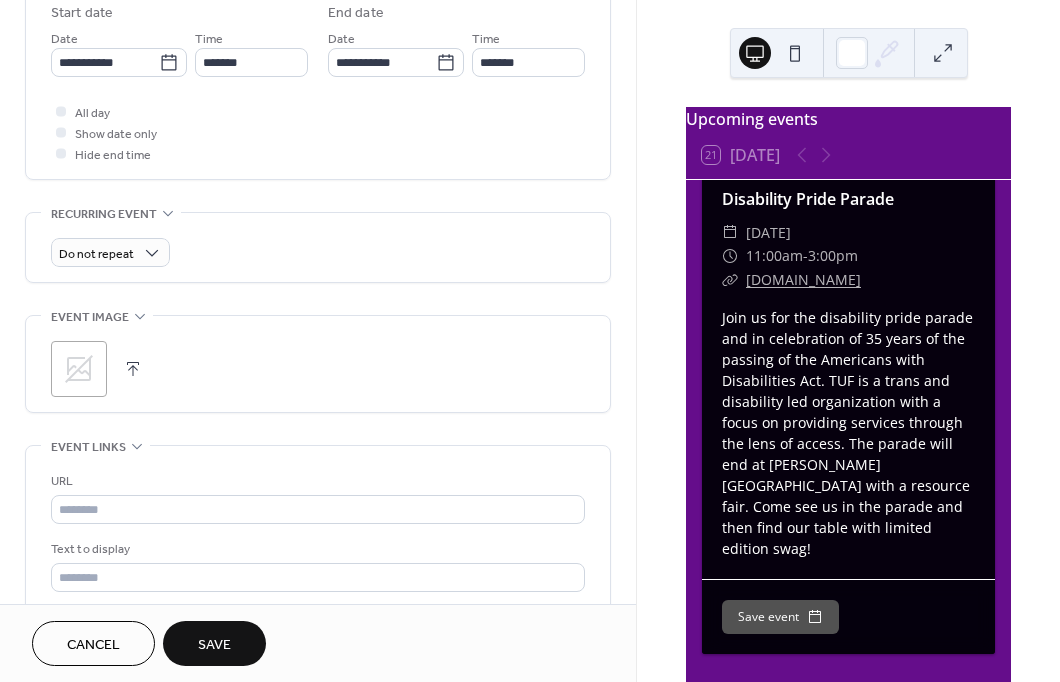 scroll, scrollTop: 676, scrollLeft: 0, axis: vertical 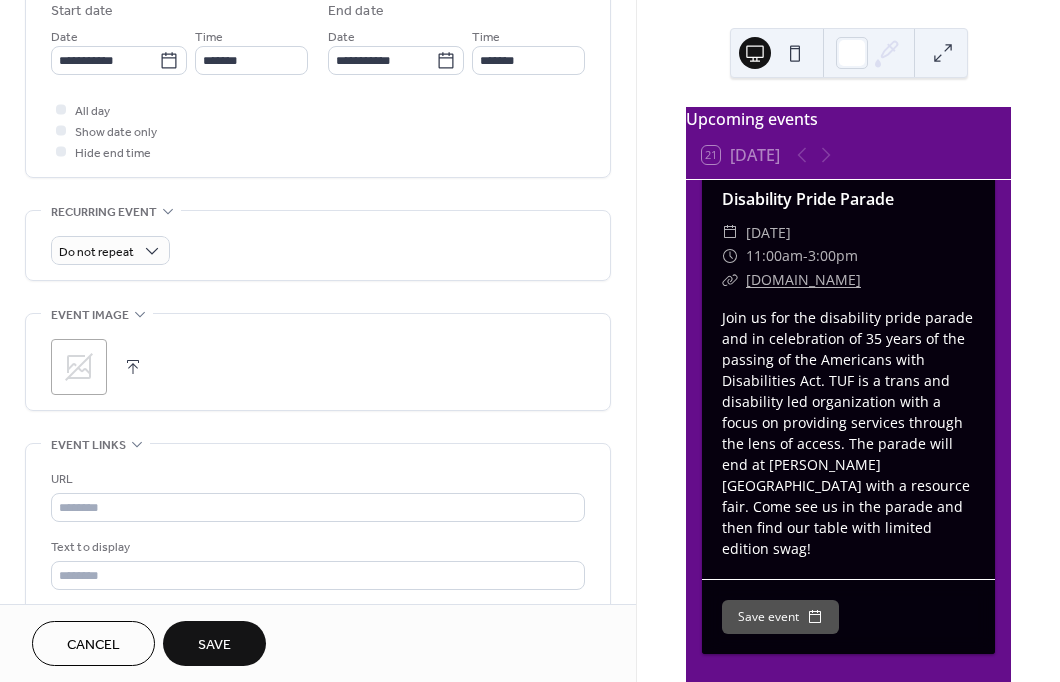 click on ";" at bounding box center [79, 367] 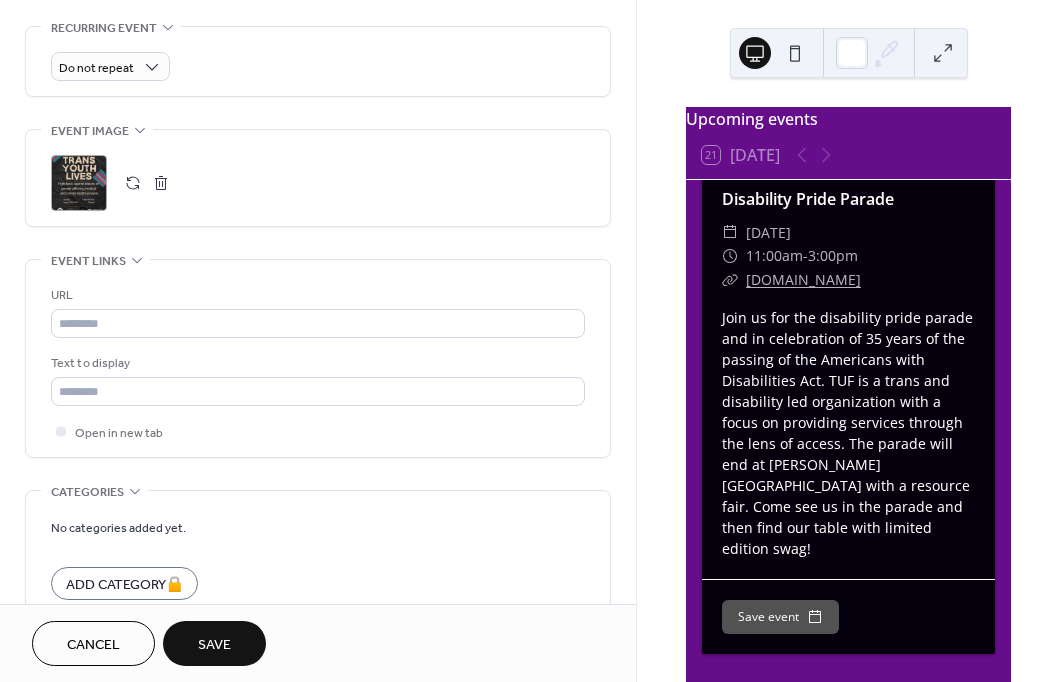 scroll, scrollTop: 862, scrollLeft: 0, axis: vertical 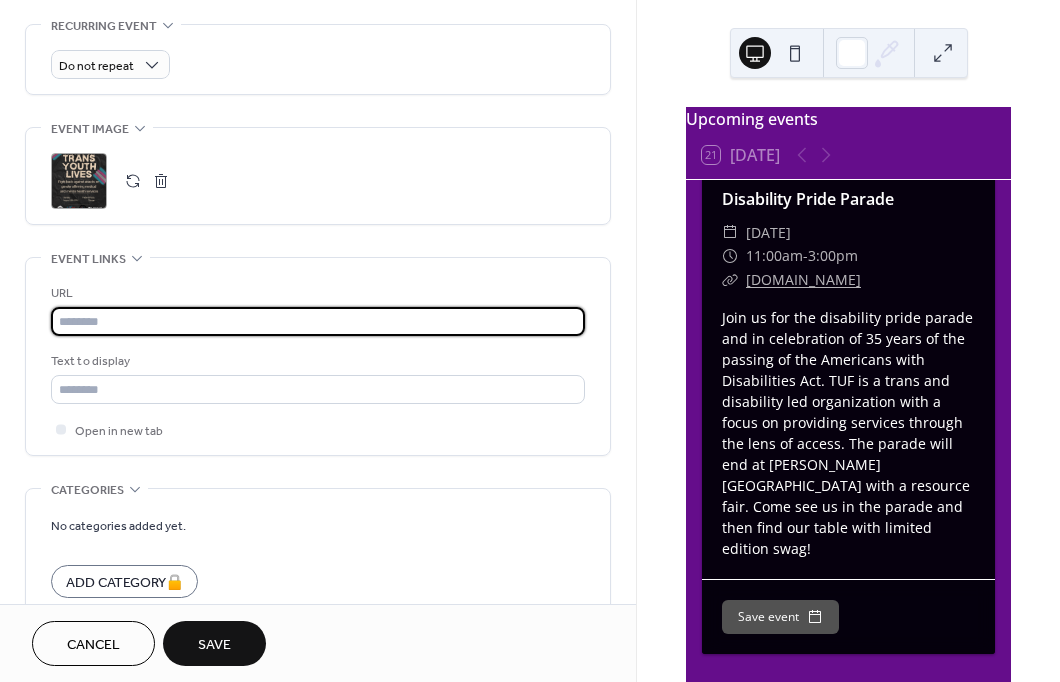 click at bounding box center (318, 321) 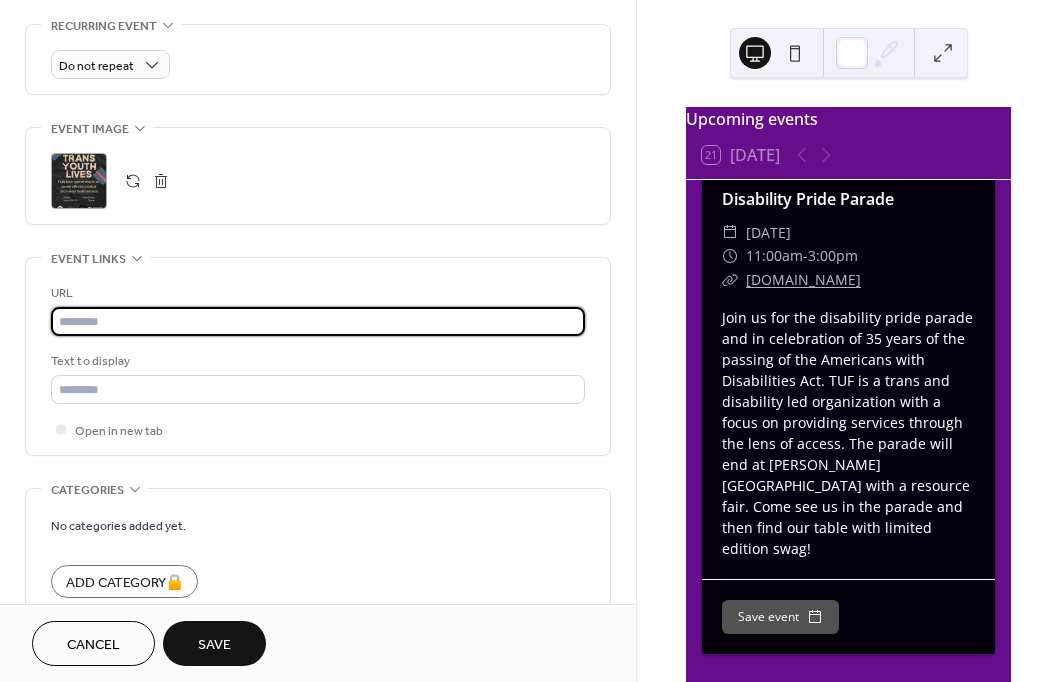 scroll, scrollTop: 0, scrollLeft: 0, axis: both 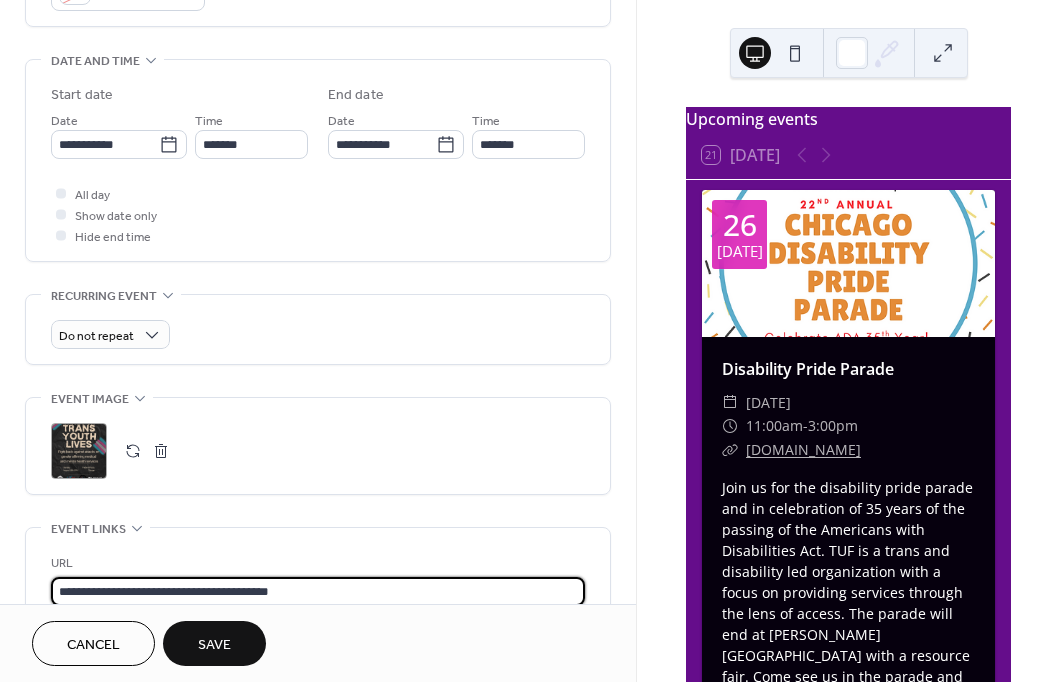 type on "**********" 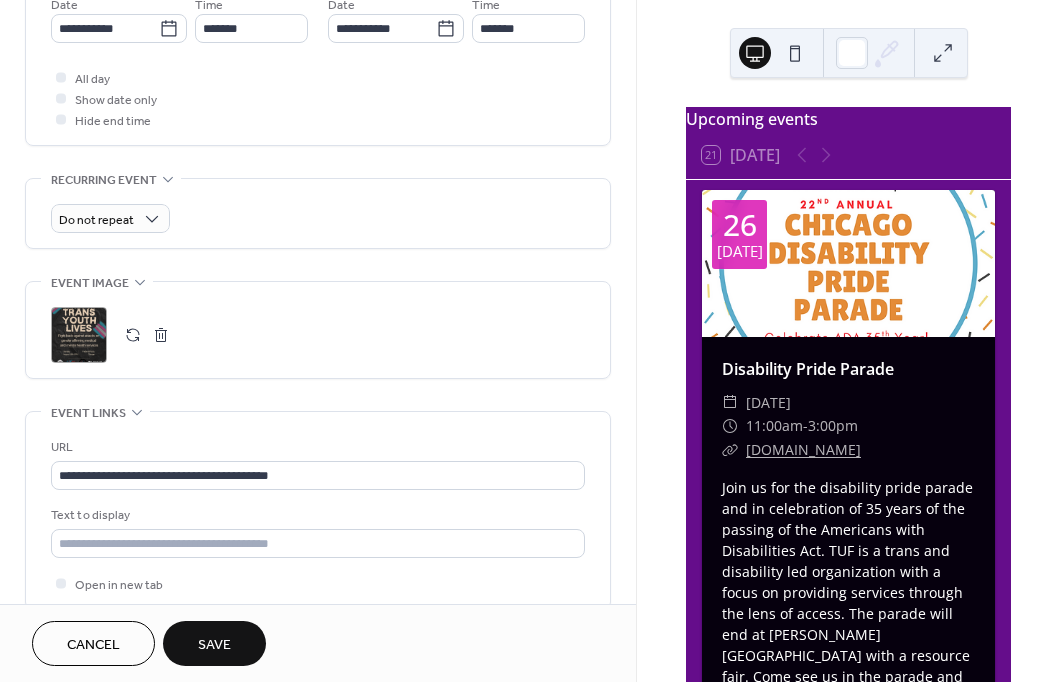 scroll, scrollTop: 1028, scrollLeft: 0, axis: vertical 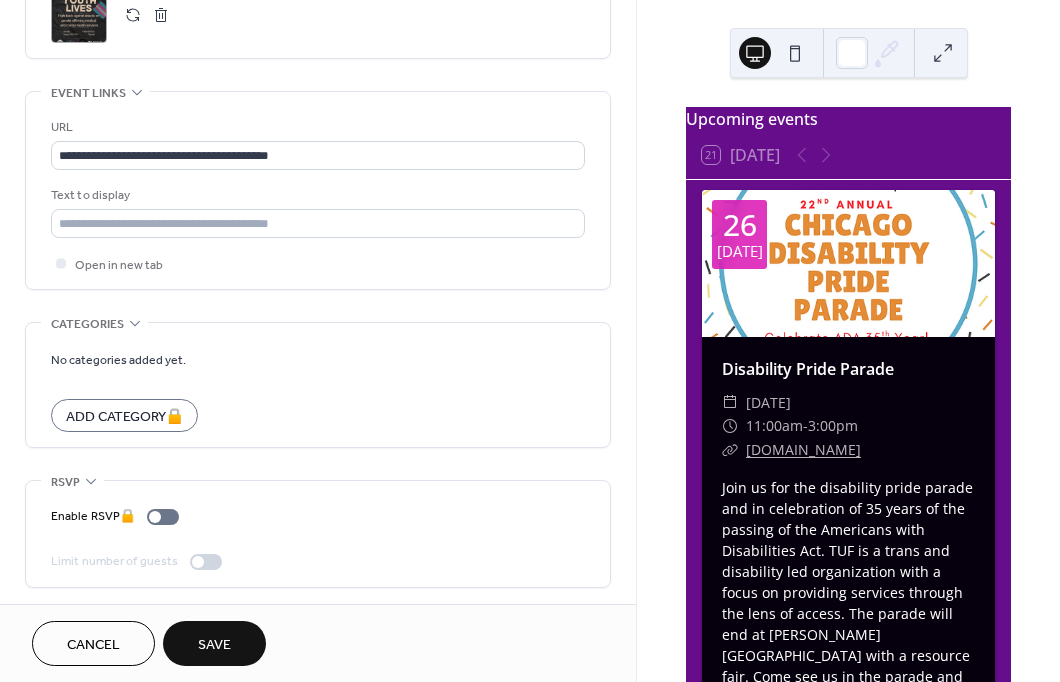 click on "Save" at bounding box center (214, 645) 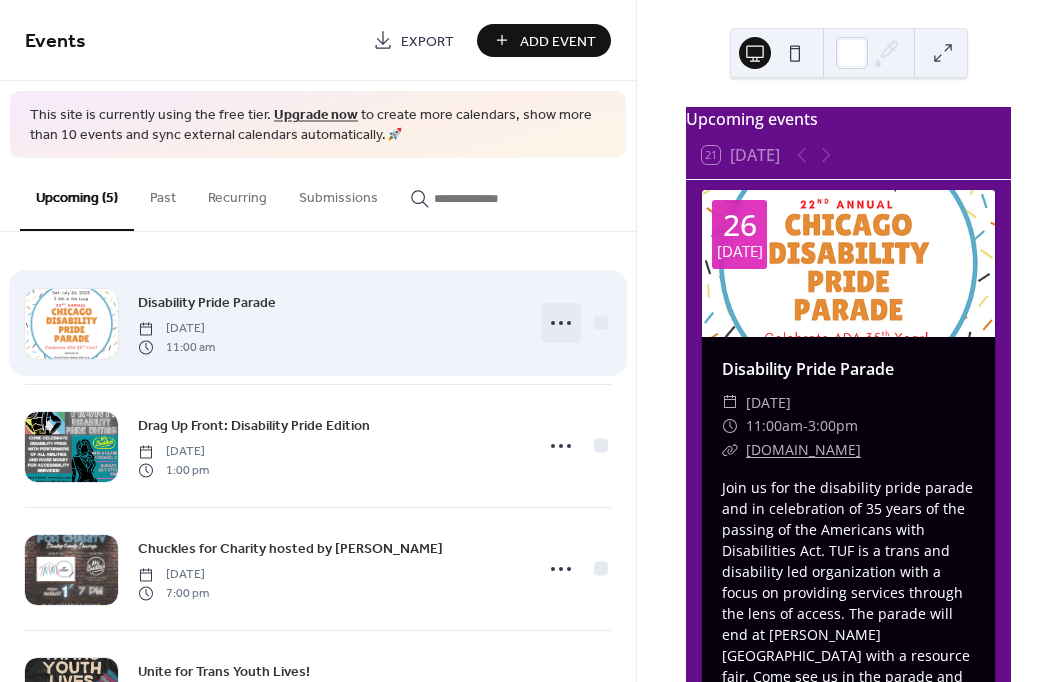 click 